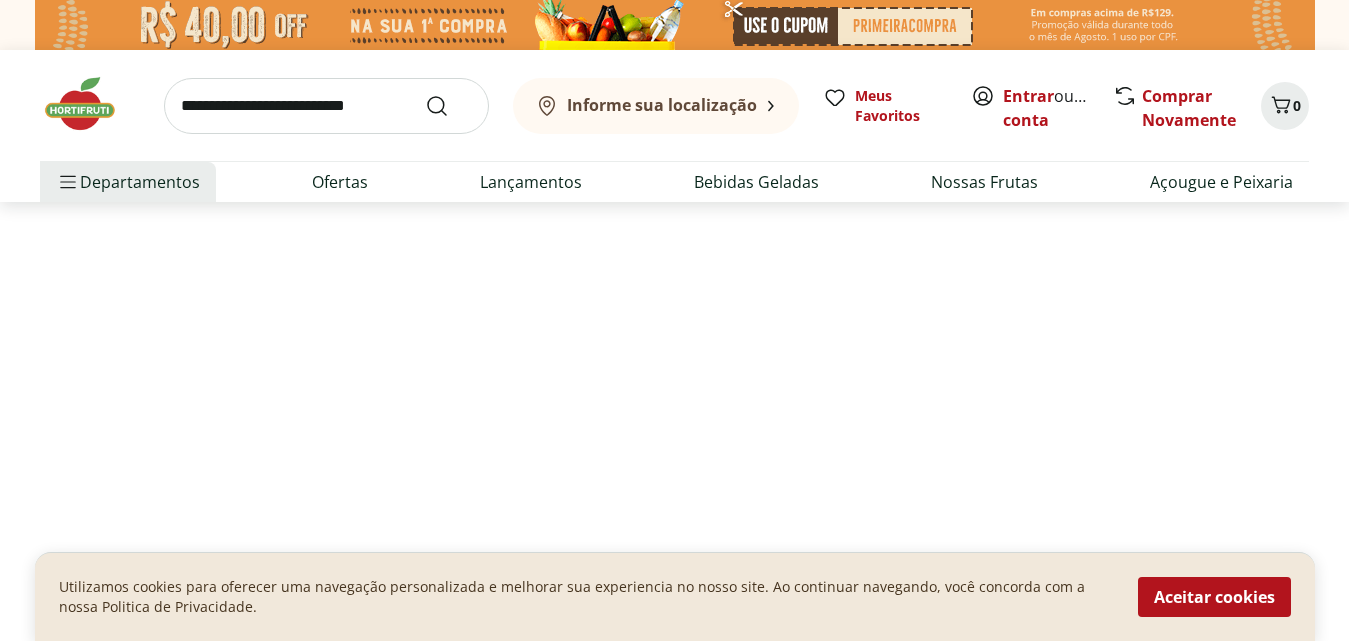 scroll, scrollTop: 0, scrollLeft: 0, axis: both 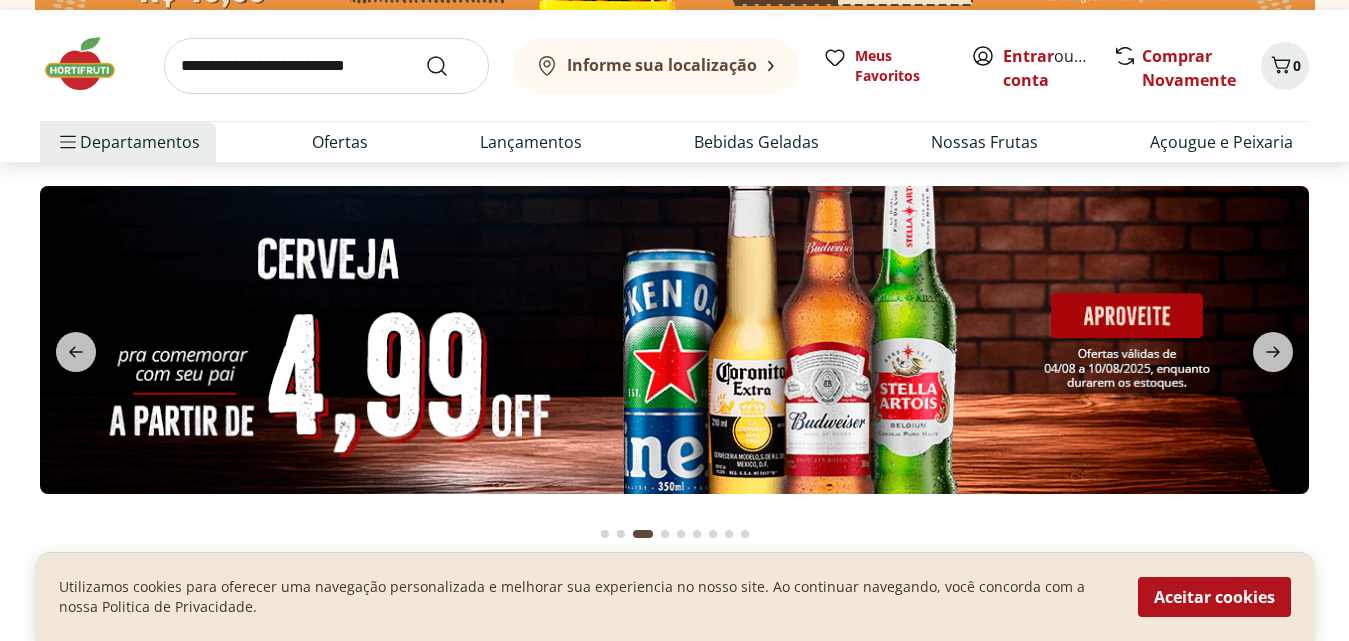 click at bounding box center (674, 359) 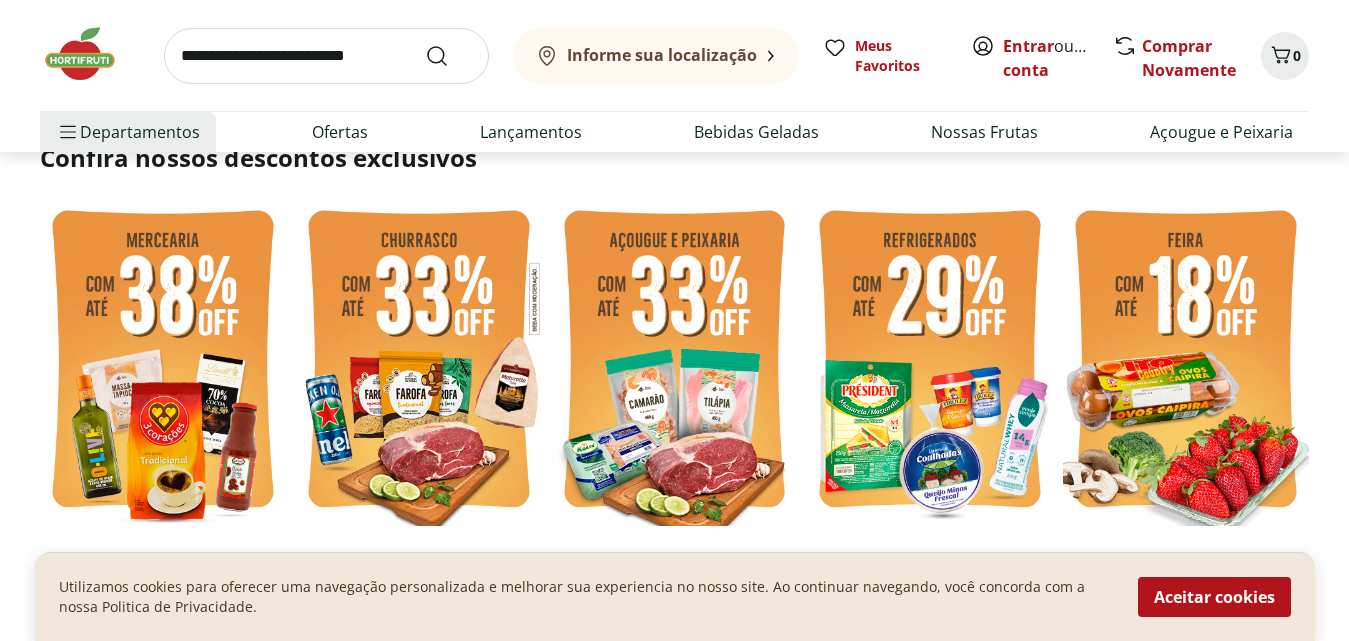 scroll, scrollTop: 520, scrollLeft: 0, axis: vertical 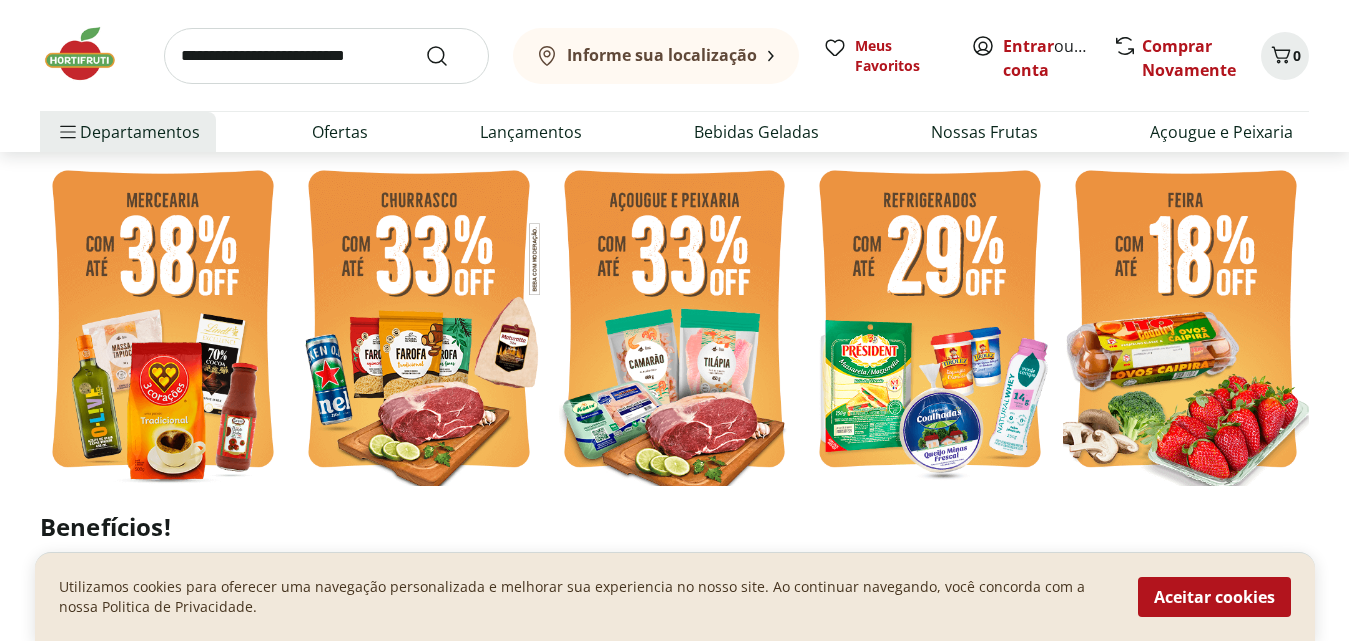 click at bounding box center [163, 322] 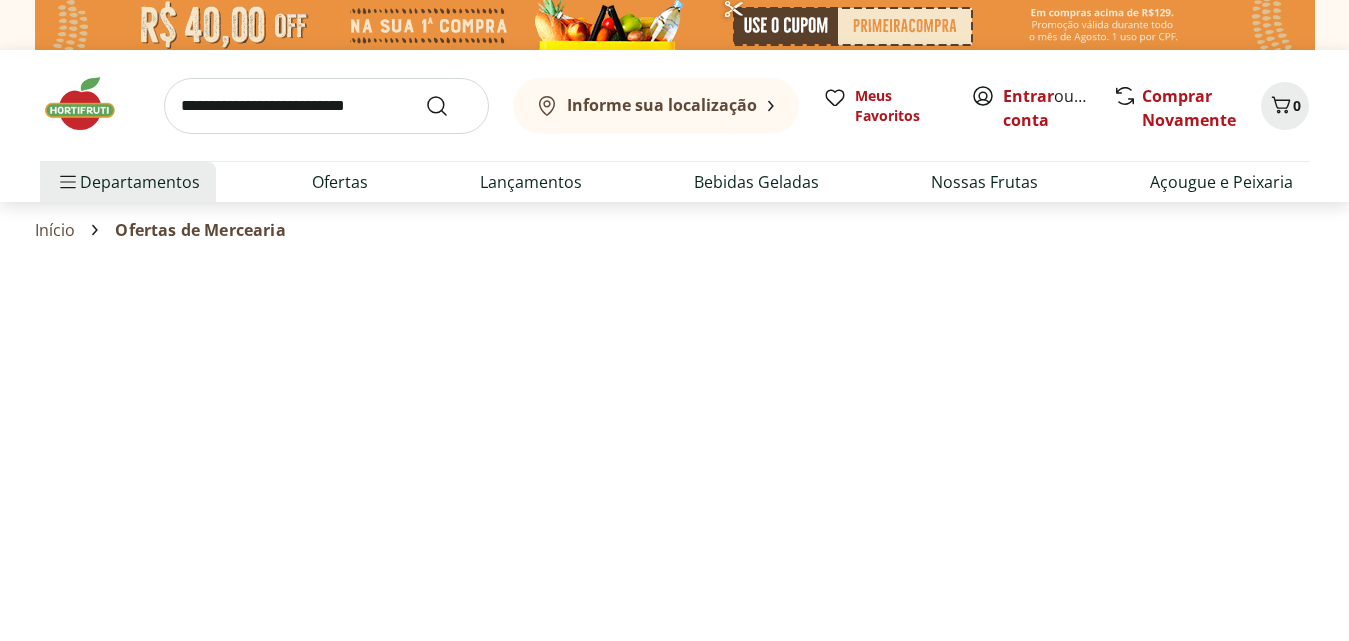 select on "**********" 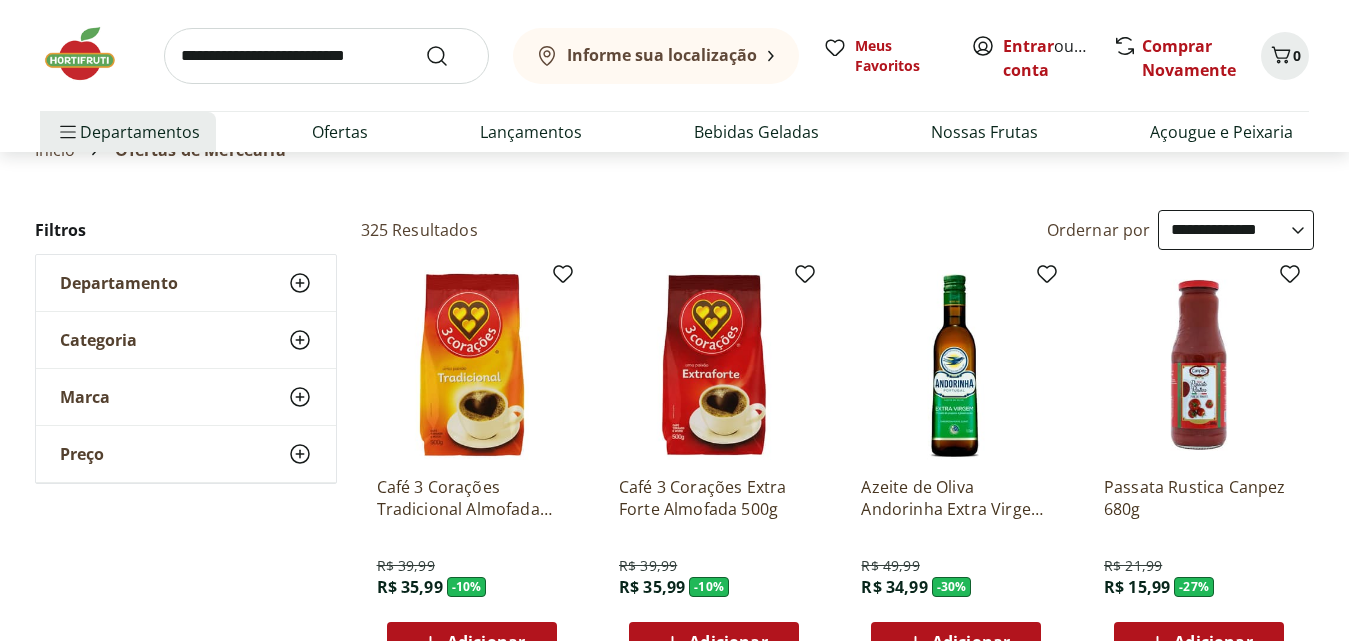 scroll, scrollTop: 120, scrollLeft: 0, axis: vertical 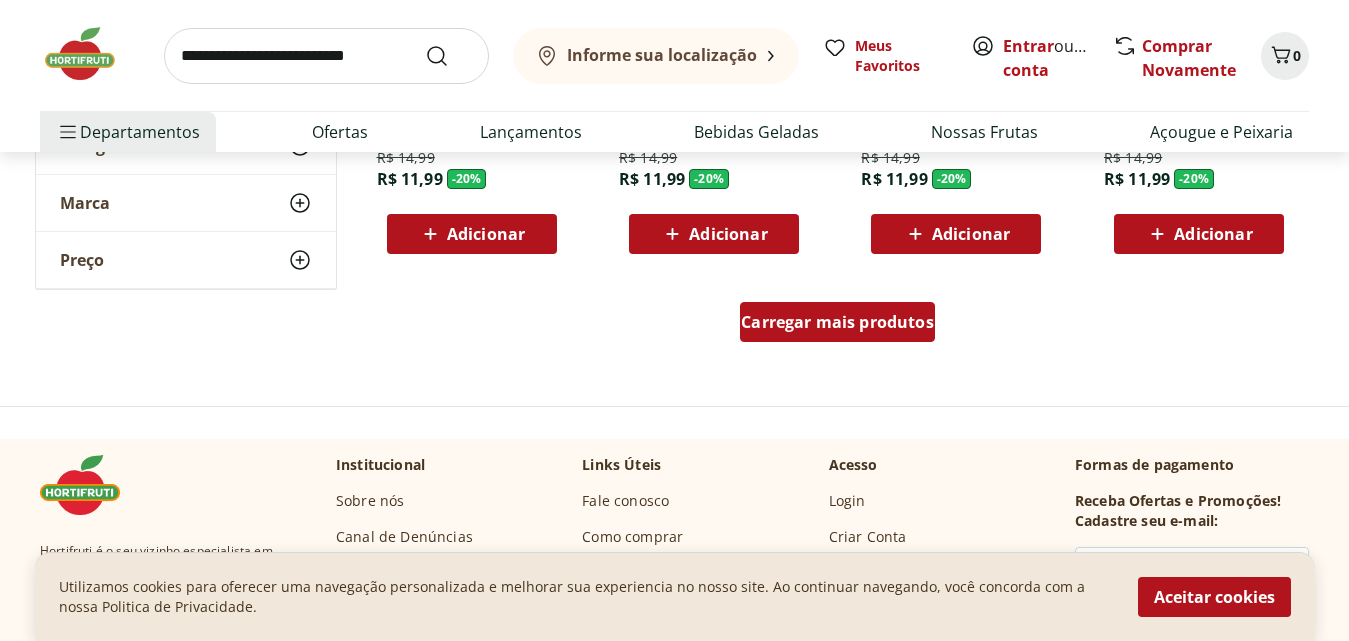 click on "Carregar mais produtos" at bounding box center (837, 322) 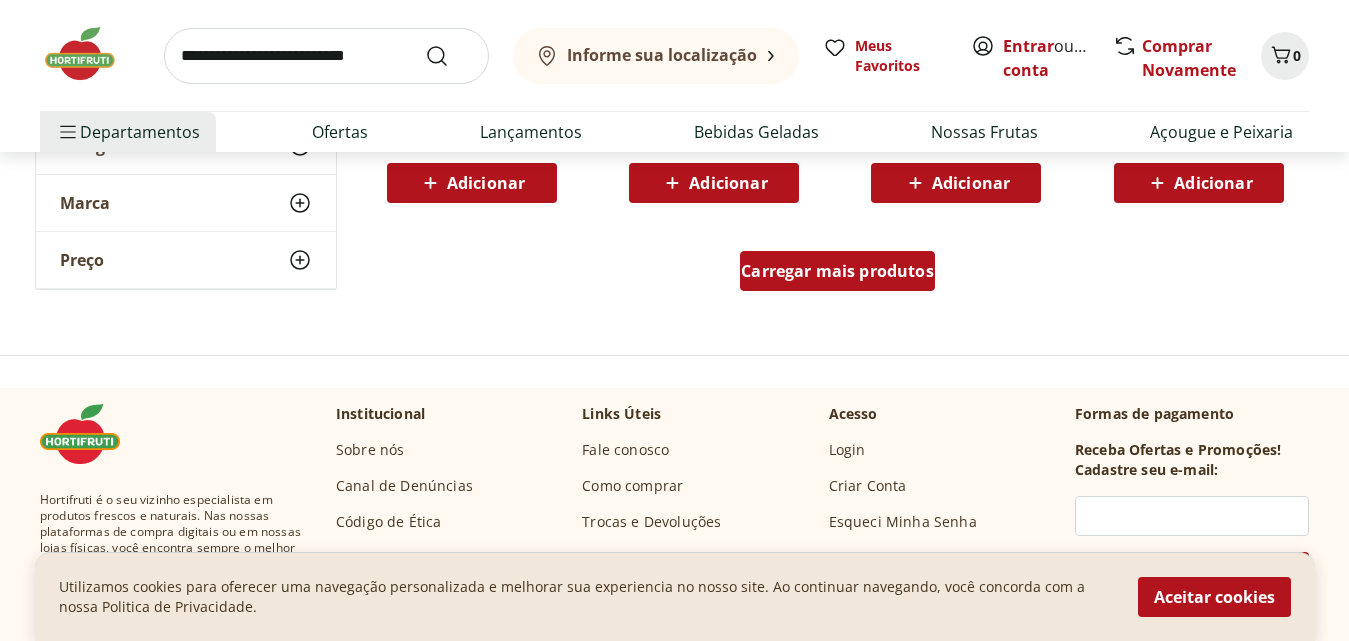 scroll, scrollTop: 2728, scrollLeft: 0, axis: vertical 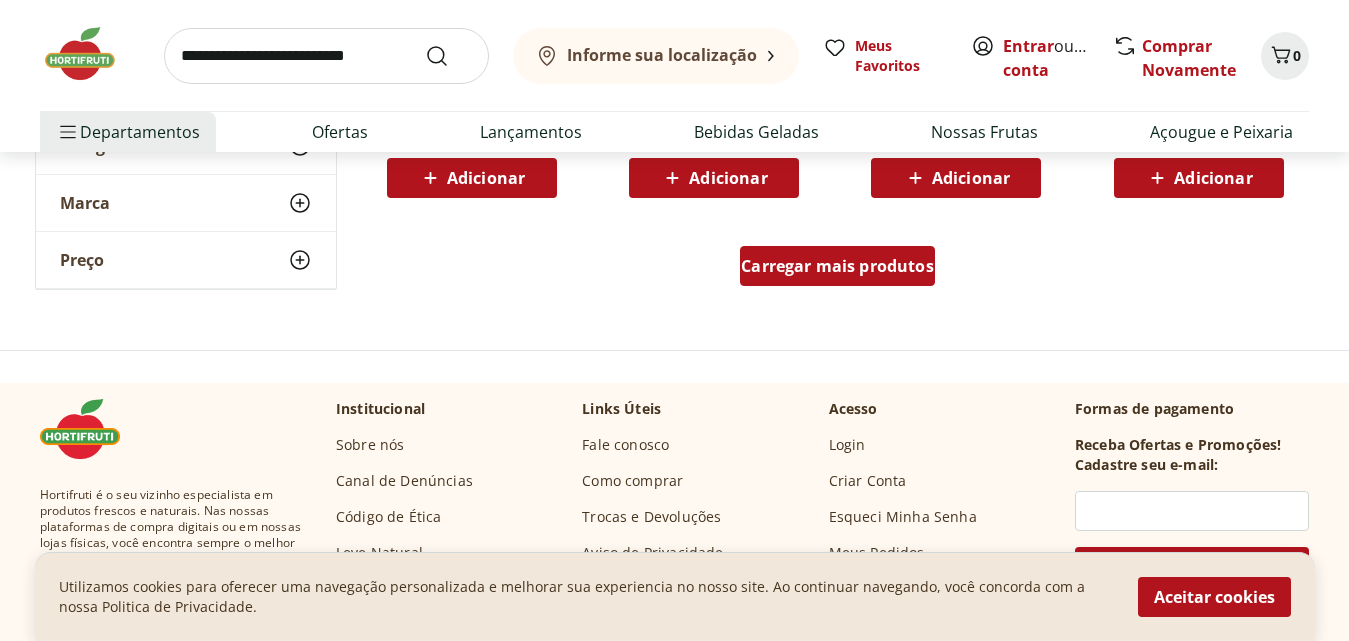 click on "Carregar mais produtos" at bounding box center [837, 266] 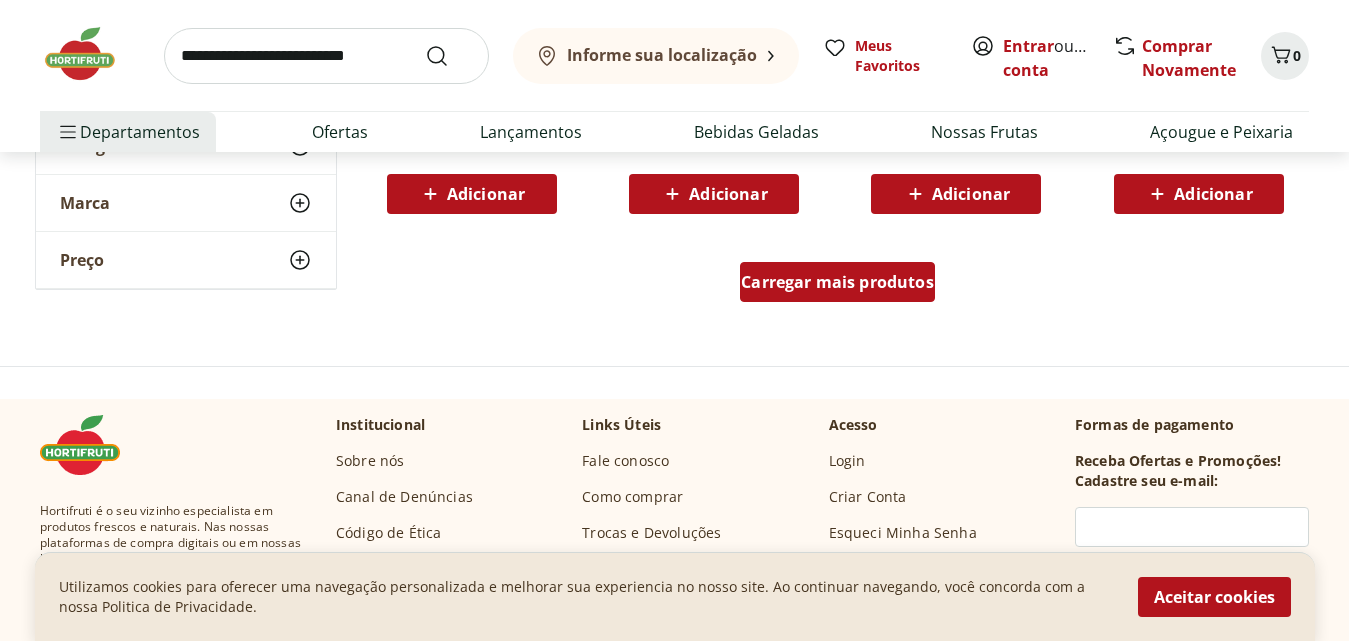 scroll, scrollTop: 4048, scrollLeft: 0, axis: vertical 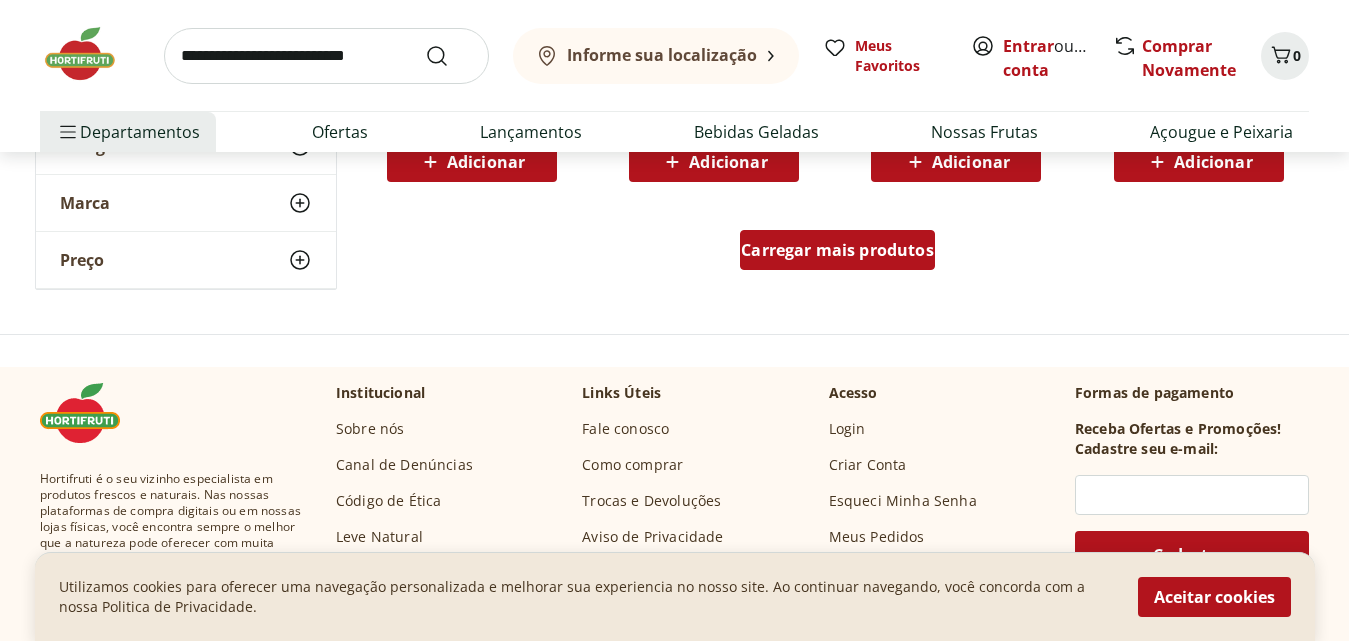 click on "Carregar mais produtos" at bounding box center (837, 250) 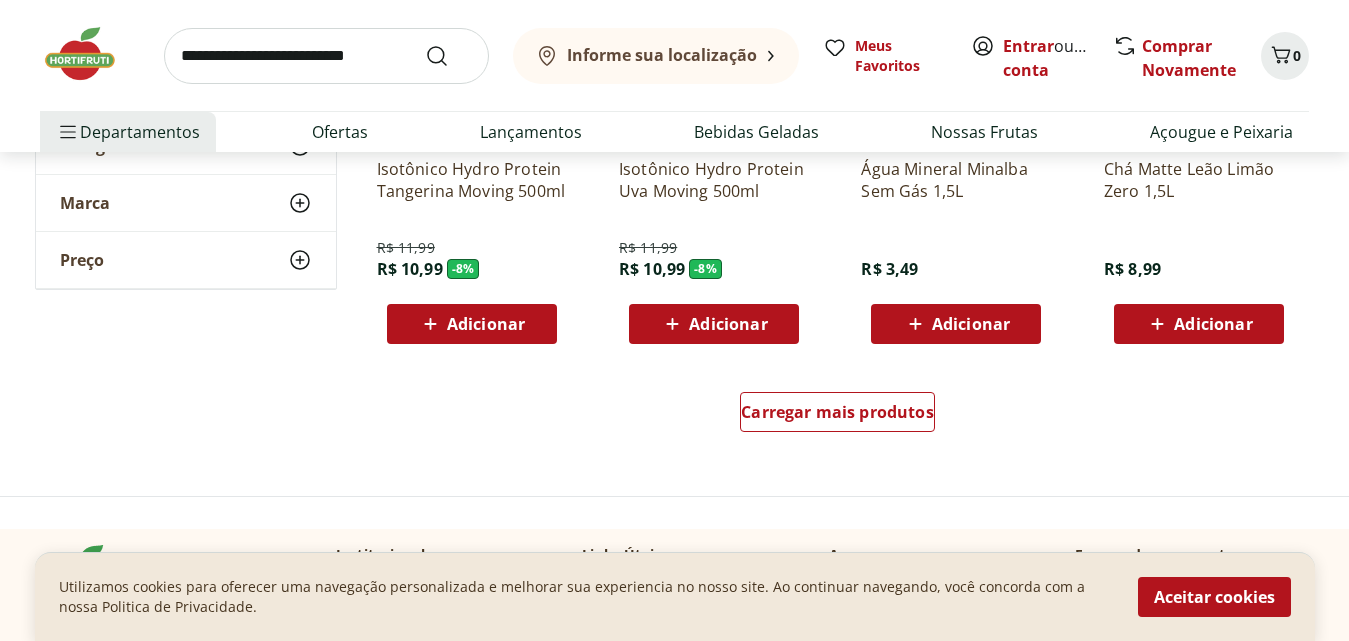 scroll, scrollTop: 5208, scrollLeft: 0, axis: vertical 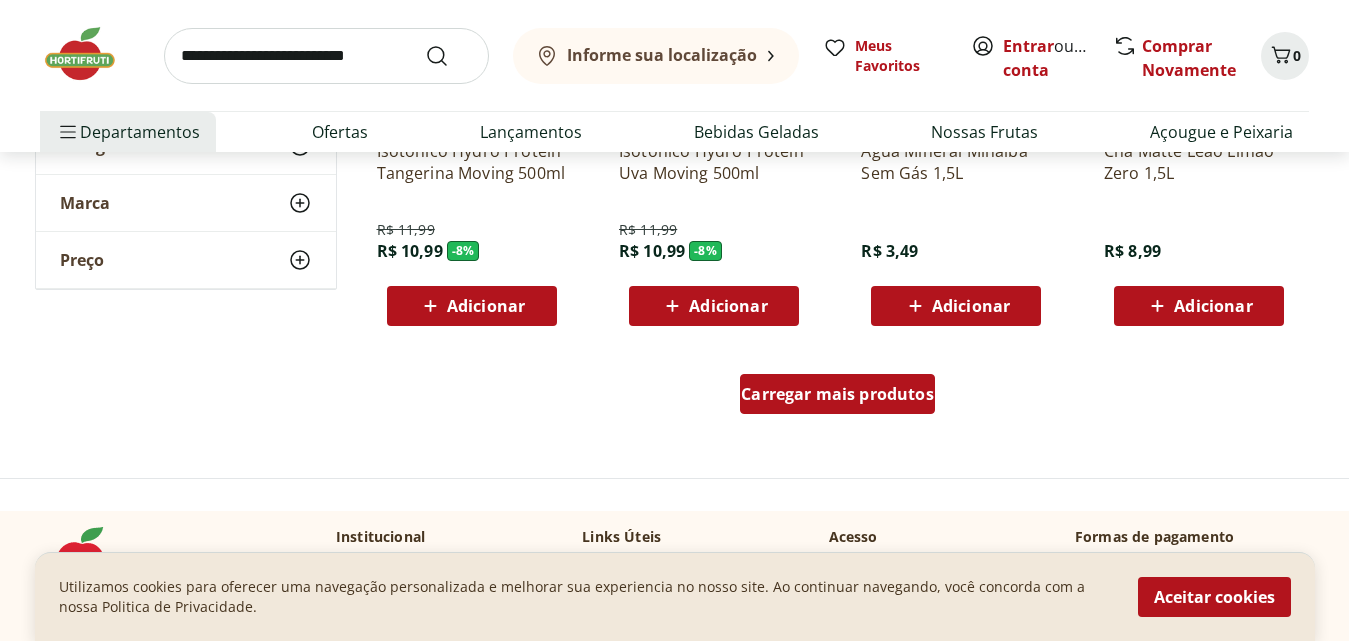 click on "Carregar mais produtos" at bounding box center [837, 394] 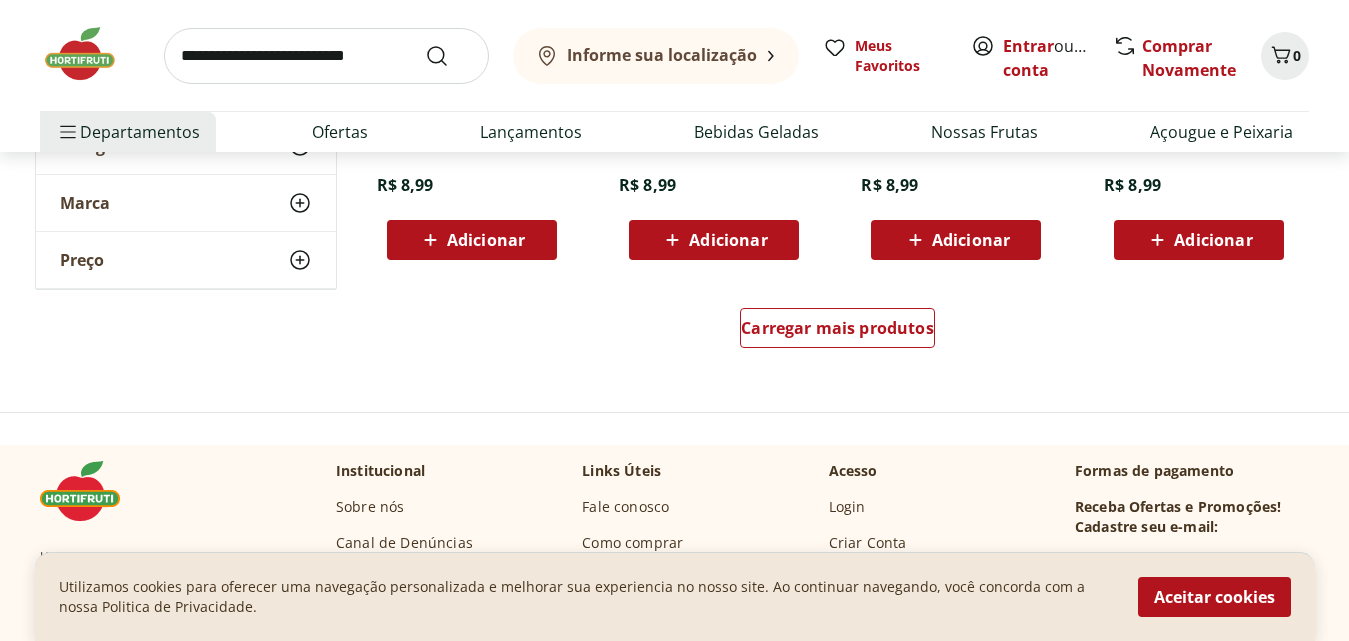 scroll, scrollTop: 6608, scrollLeft: 0, axis: vertical 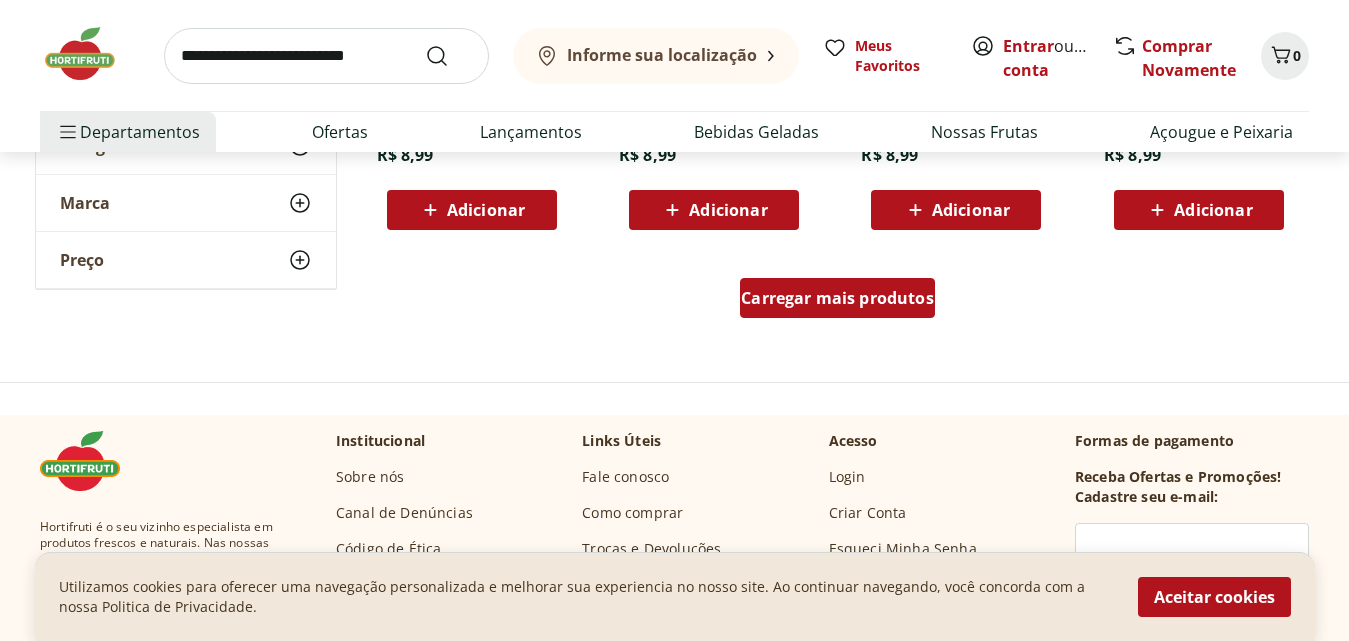 click on "Carregar mais produtos" at bounding box center [837, 298] 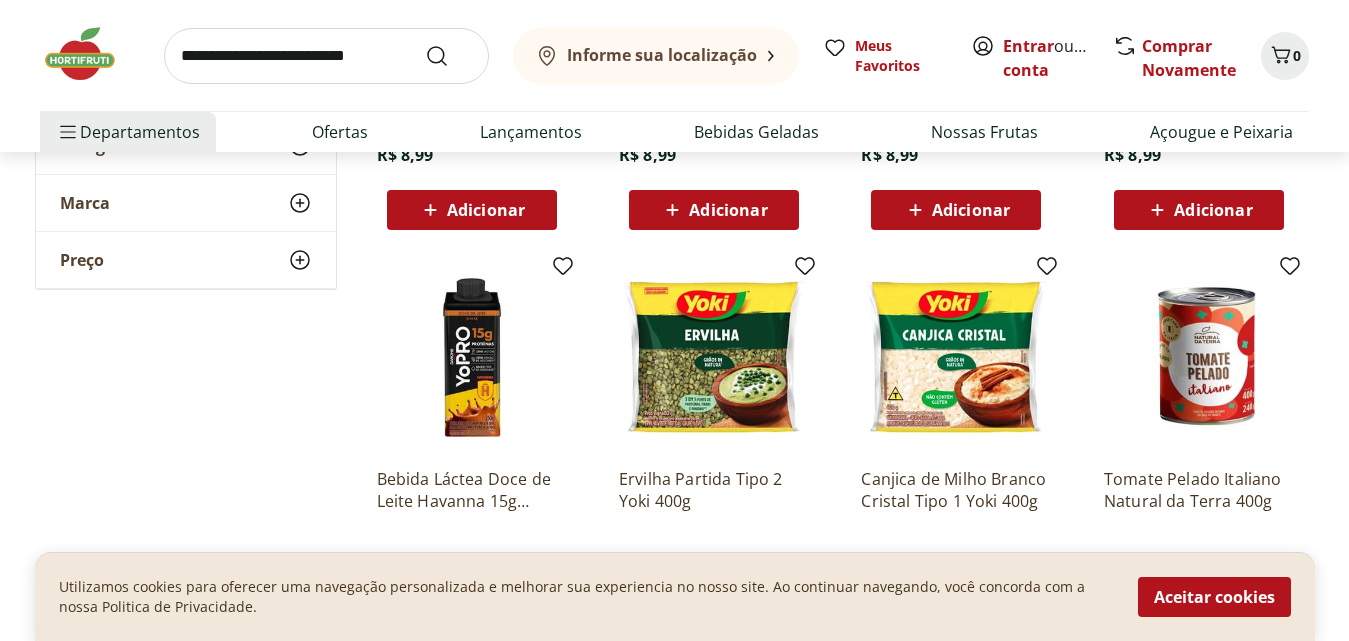 scroll, scrollTop: 6648, scrollLeft: 0, axis: vertical 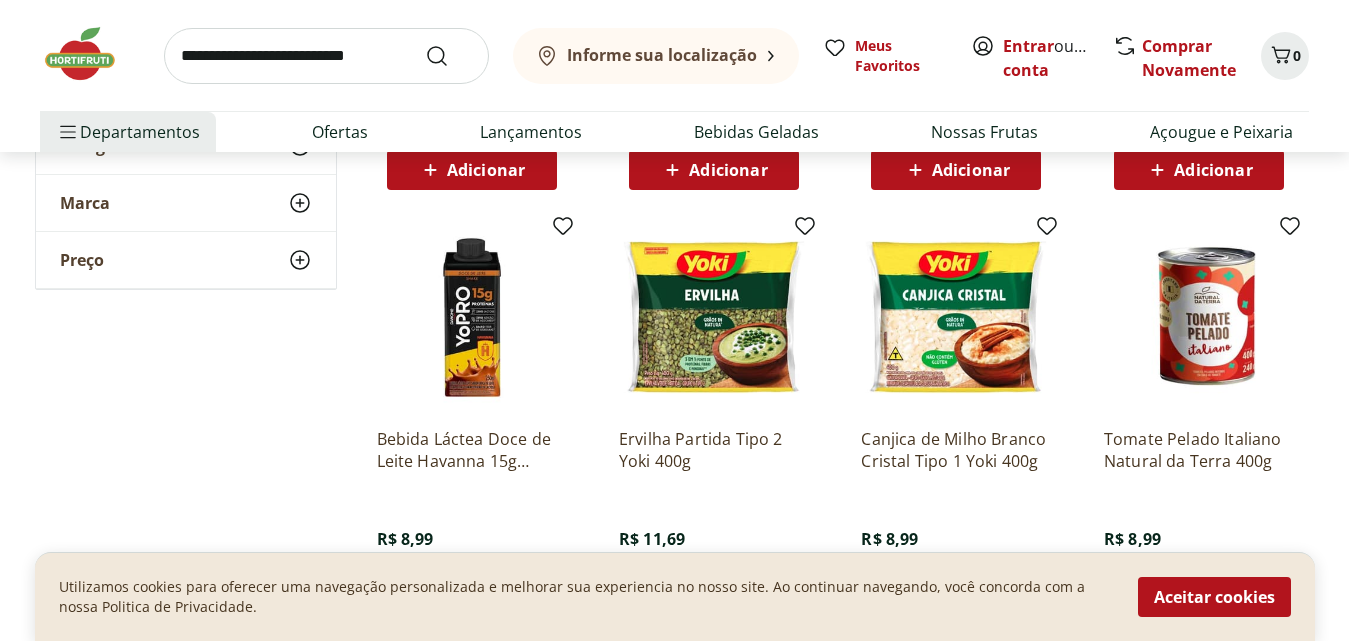 click on "**********" at bounding box center [675, -2372] 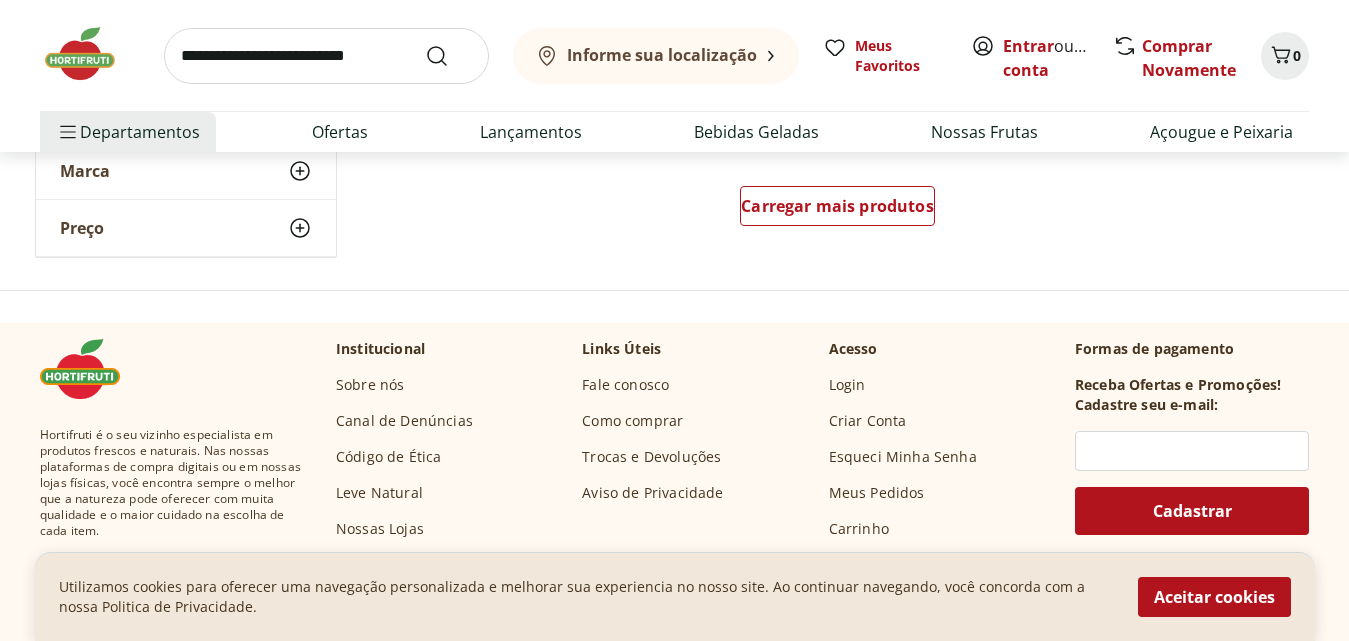 scroll, scrollTop: 8008, scrollLeft: 0, axis: vertical 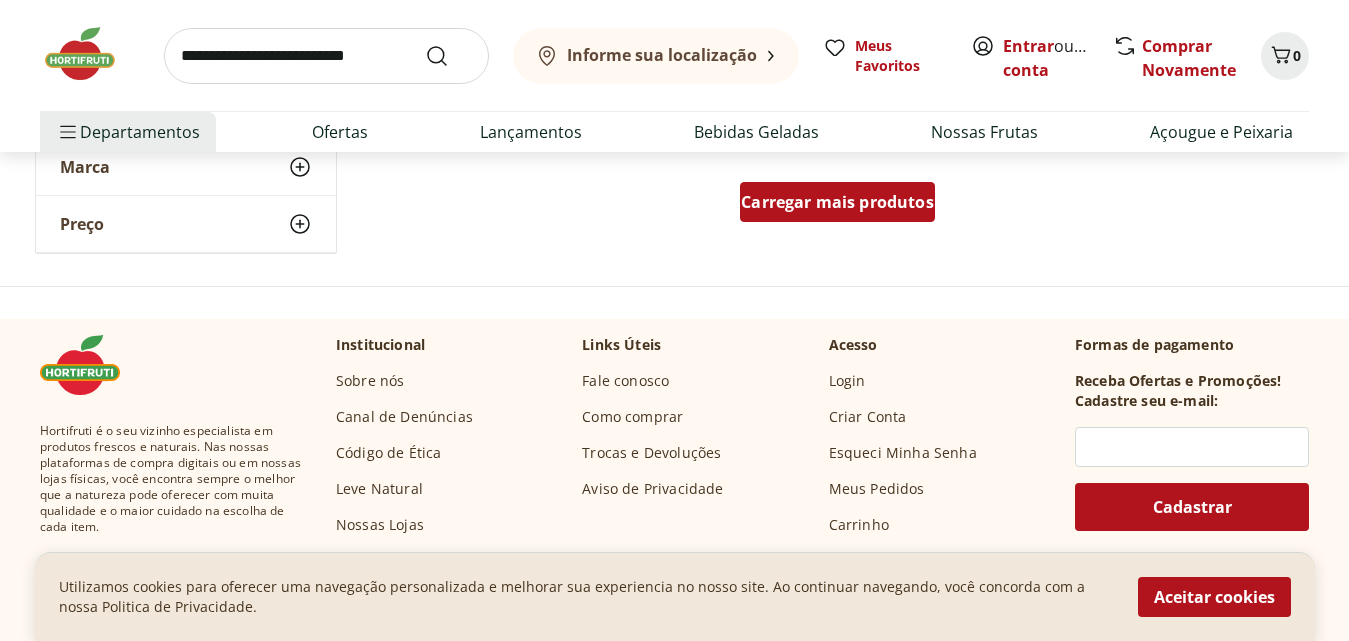 click on "Carregar mais produtos" at bounding box center (837, 202) 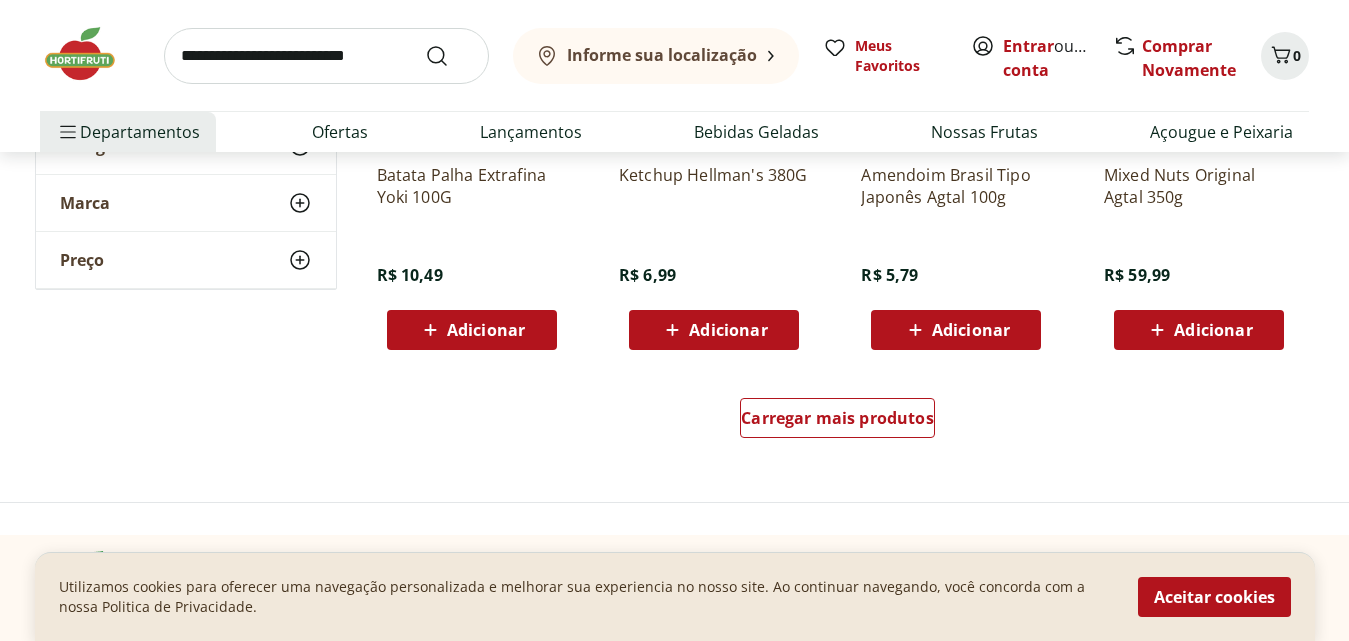 scroll, scrollTop: 9248, scrollLeft: 0, axis: vertical 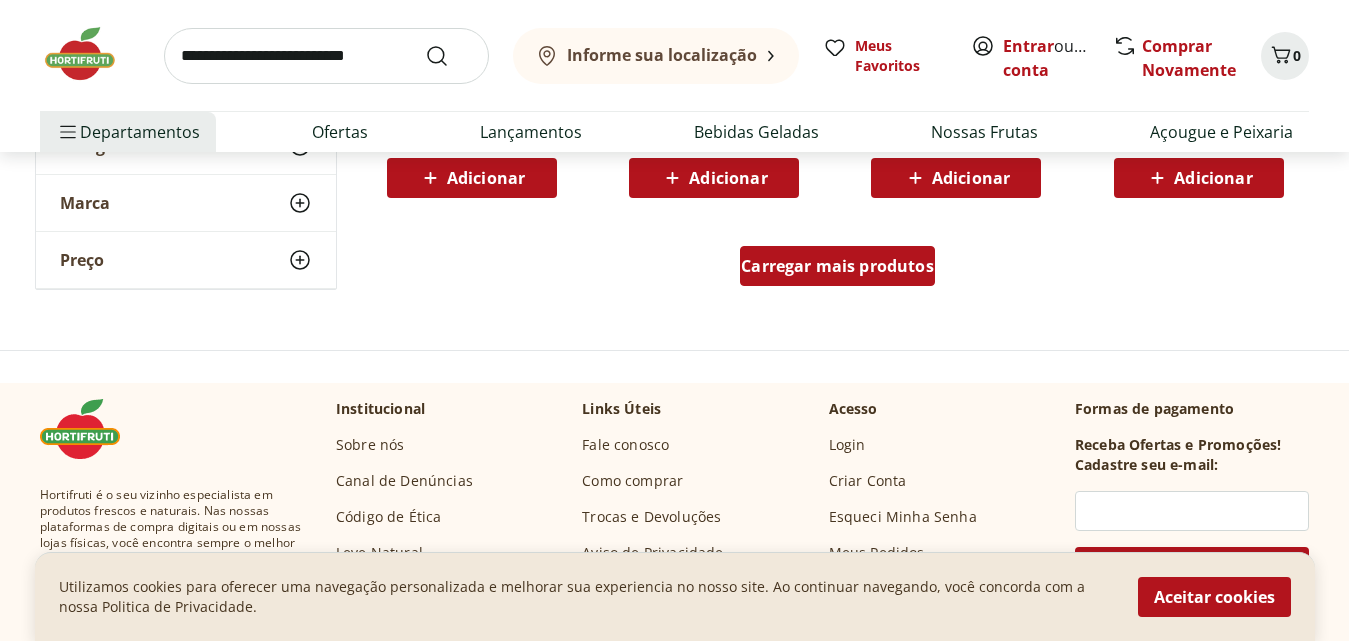click on "Carregar mais produtos" at bounding box center (837, 270) 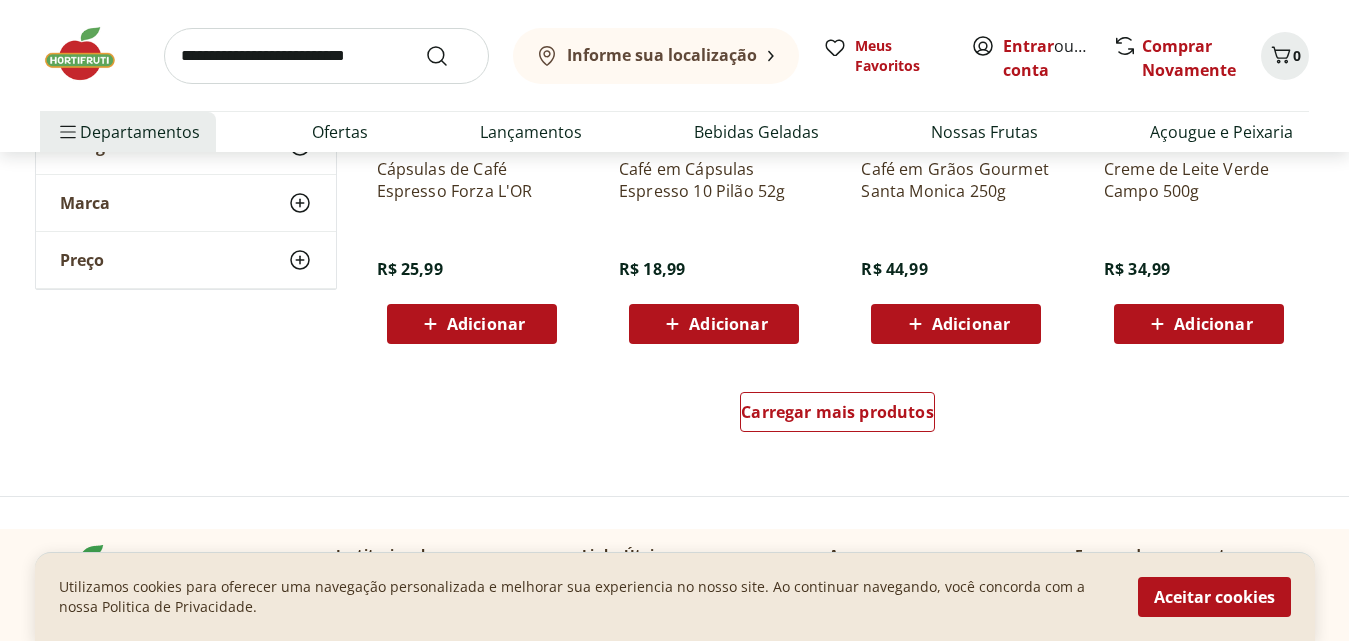 scroll, scrollTop: 10448, scrollLeft: 0, axis: vertical 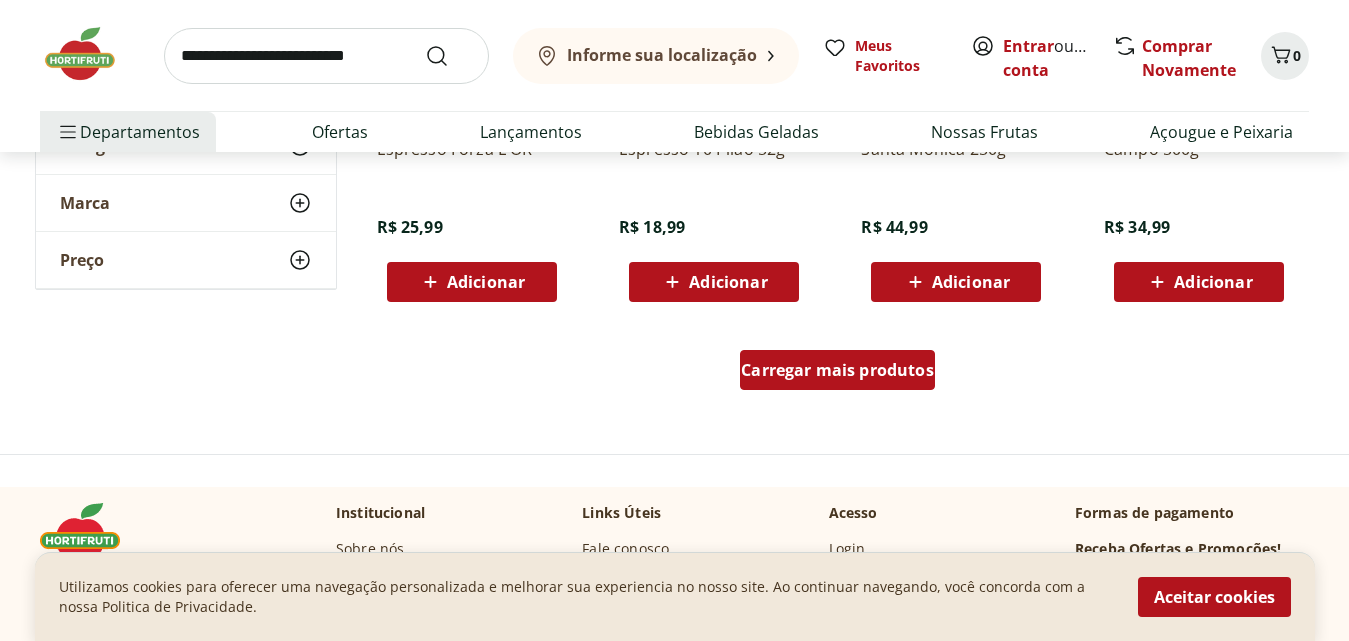 click on "Carregar mais produtos" at bounding box center [837, 370] 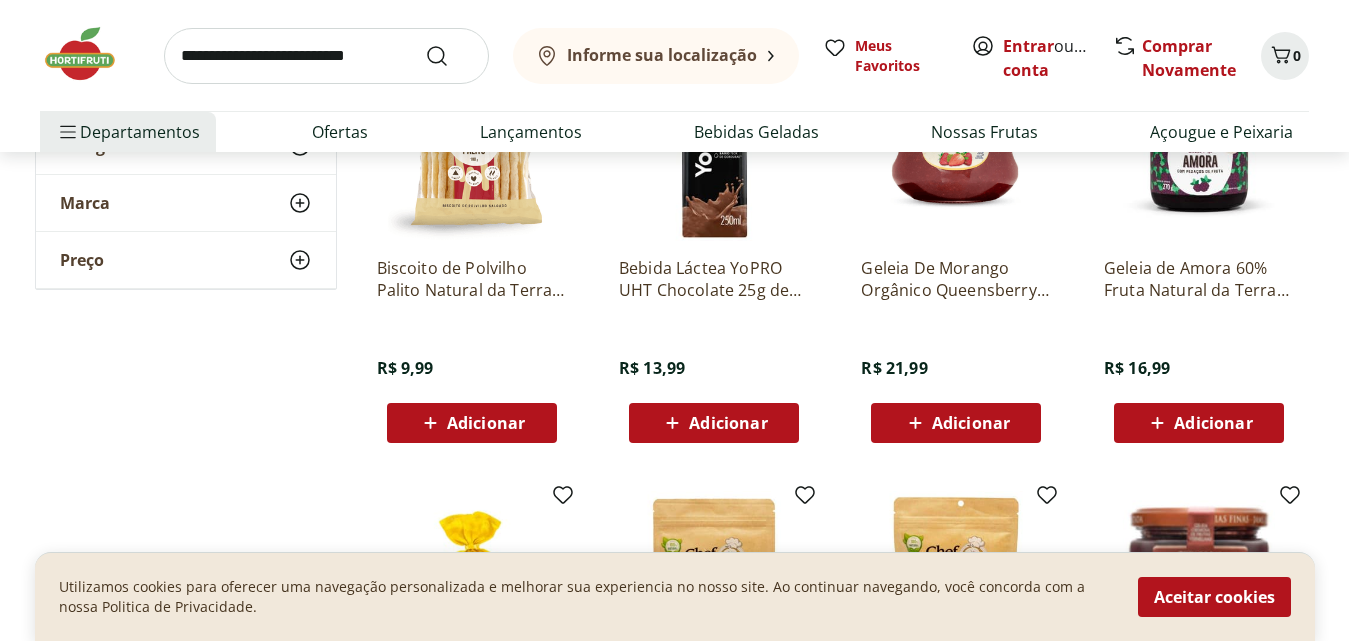 scroll, scrollTop: 11168, scrollLeft: 0, axis: vertical 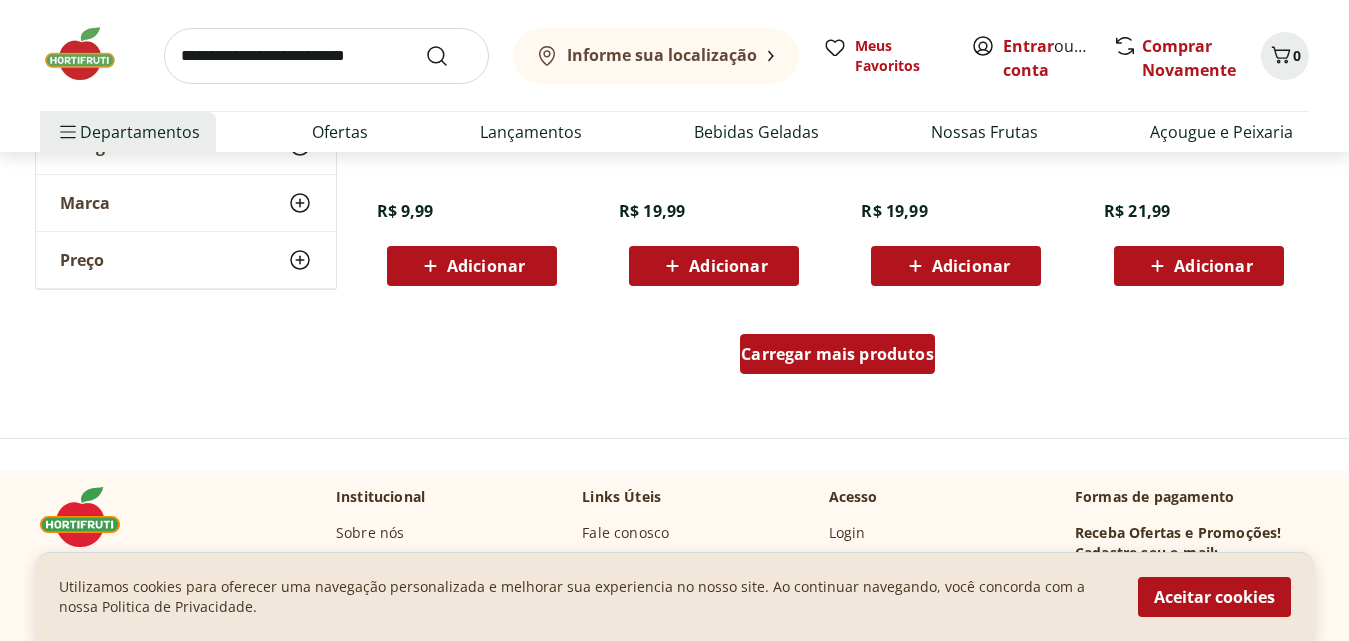click on "Carregar mais produtos" at bounding box center (837, 354) 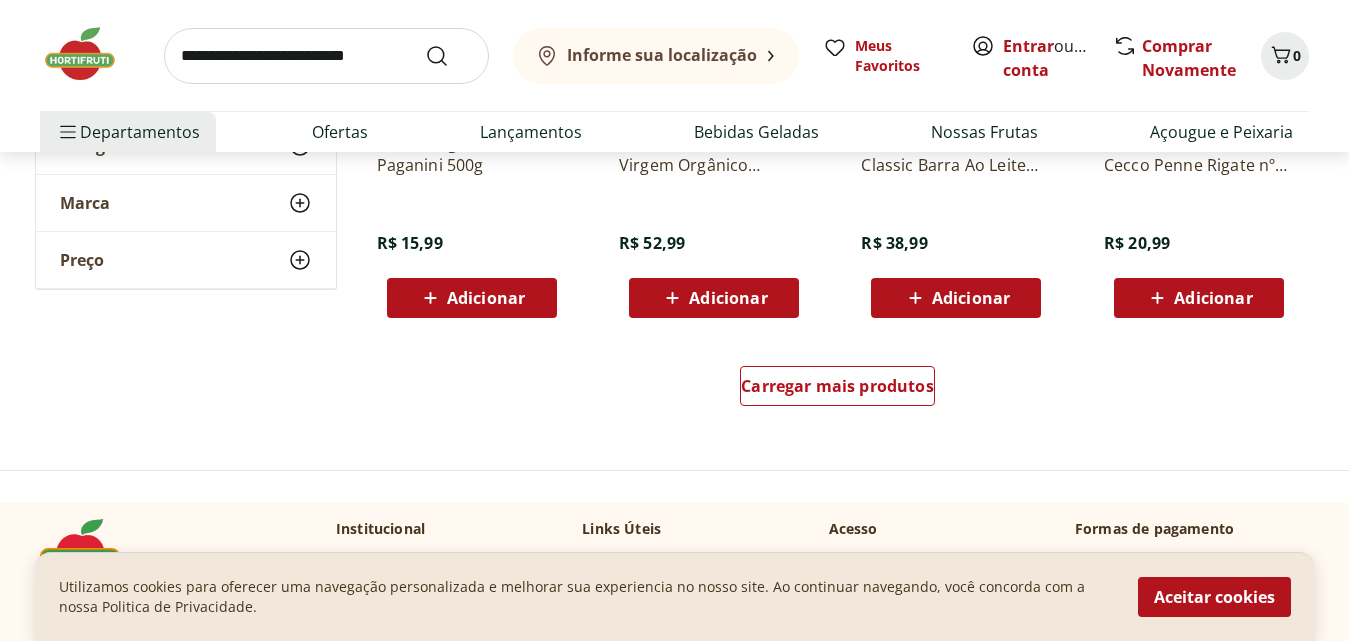 scroll, scrollTop: 13048, scrollLeft: 0, axis: vertical 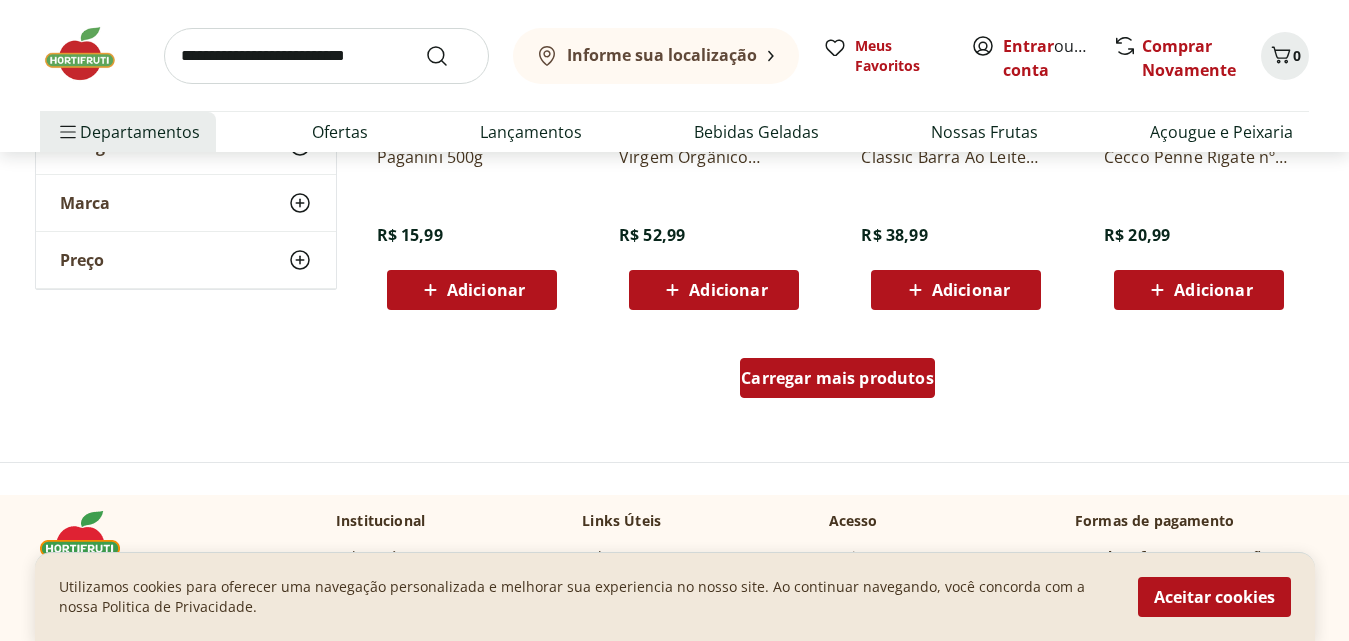 click on "Carregar mais produtos" at bounding box center [837, 382] 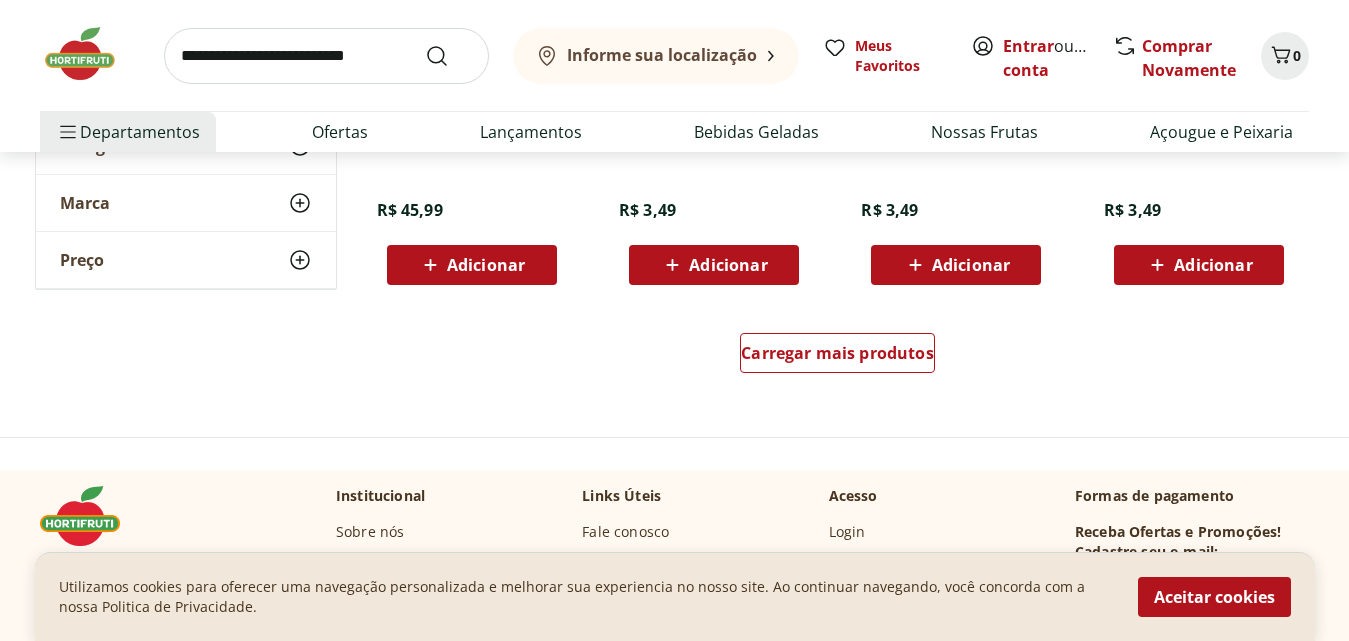 scroll, scrollTop: 14395, scrollLeft: 0, axis: vertical 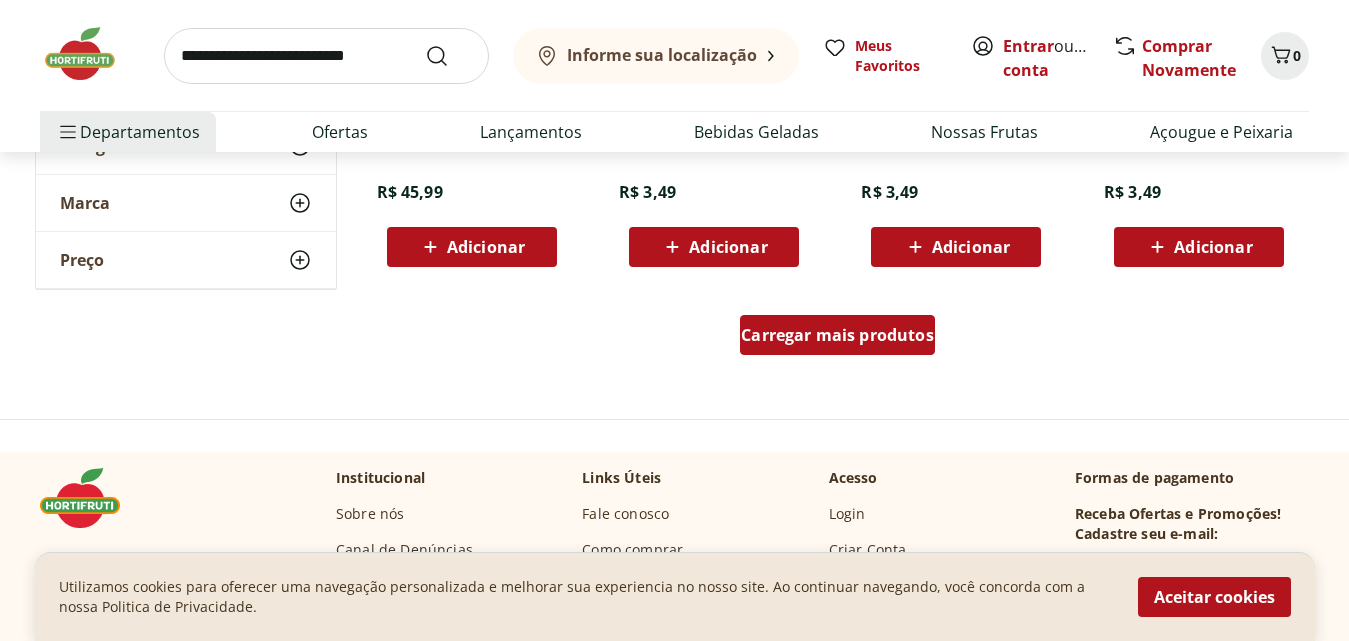 click on "Carregar mais produtos" at bounding box center (837, 335) 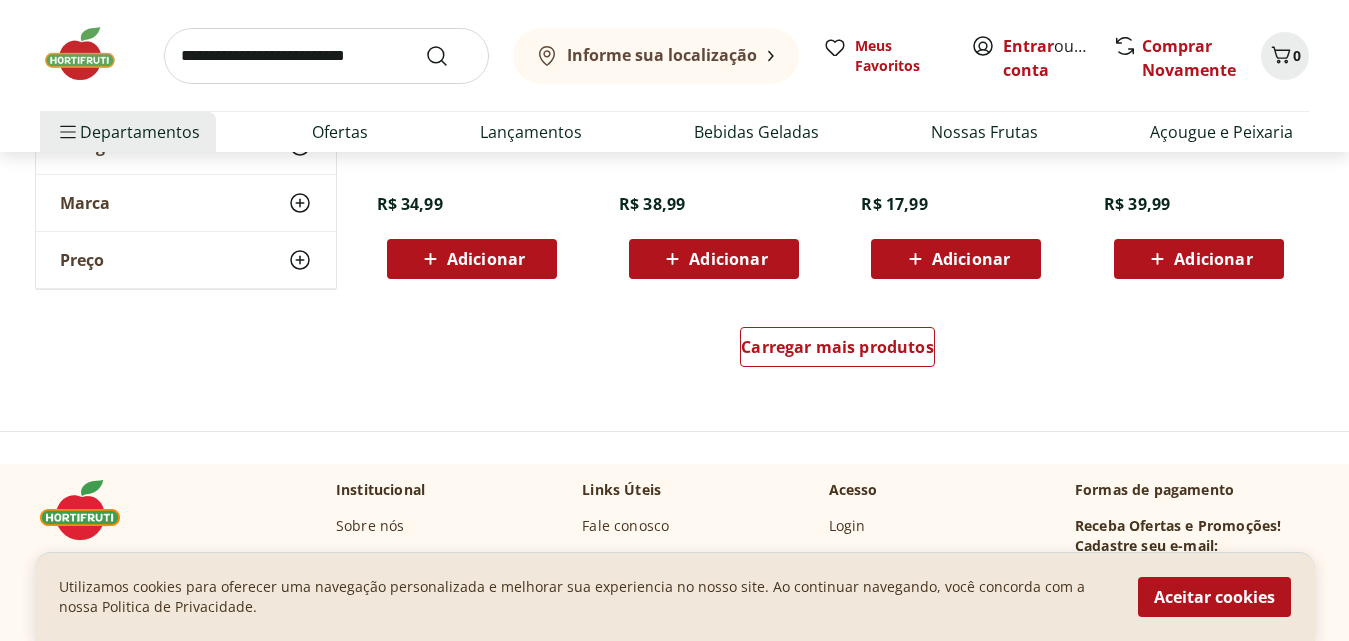 scroll, scrollTop: 15688, scrollLeft: 0, axis: vertical 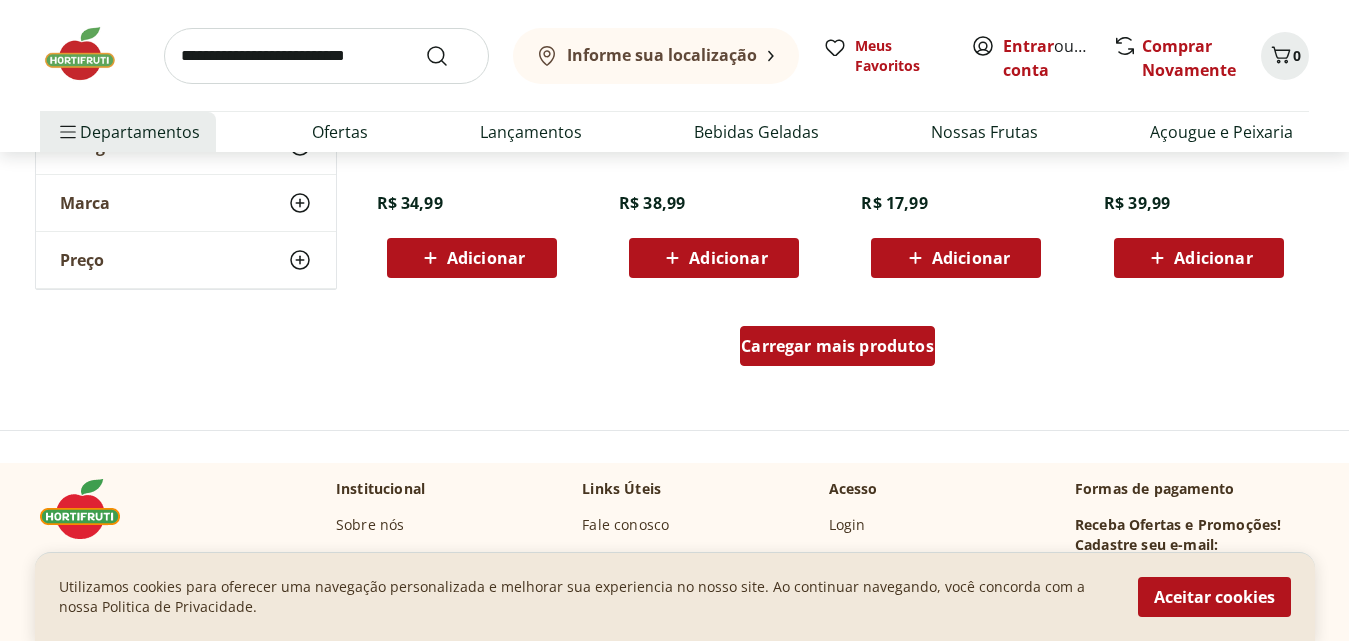 click on "Carregar mais produtos" at bounding box center (837, 350) 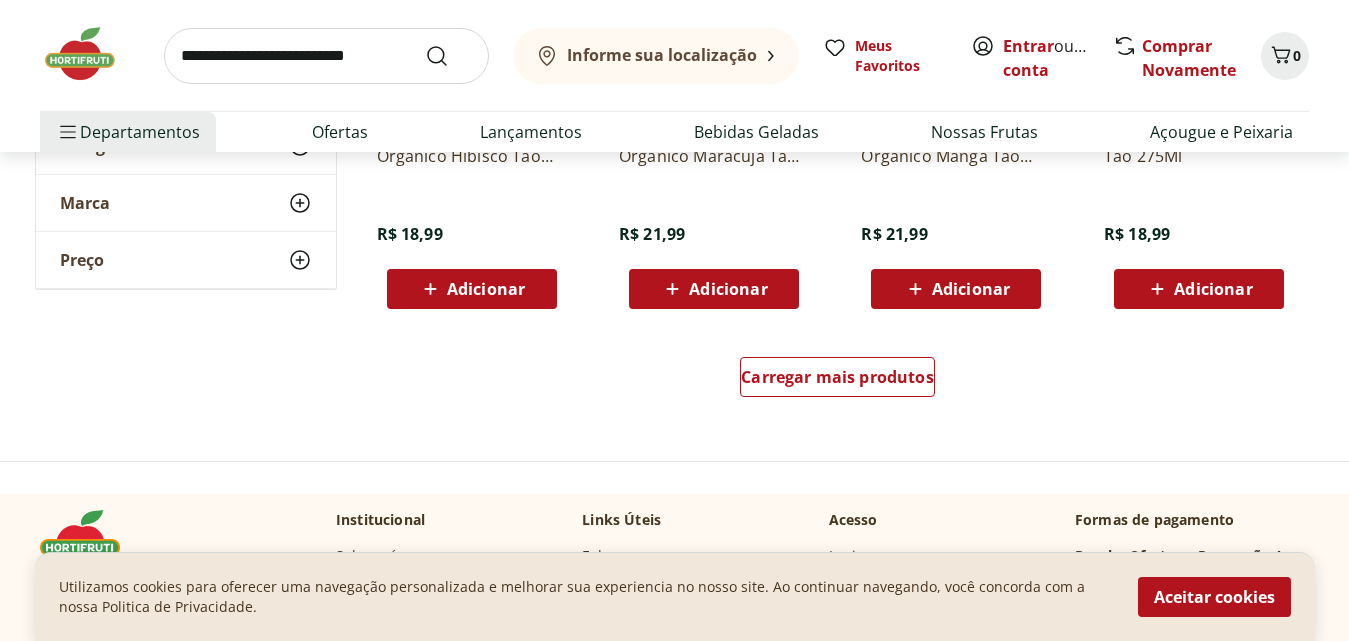 scroll, scrollTop: 16968, scrollLeft: 0, axis: vertical 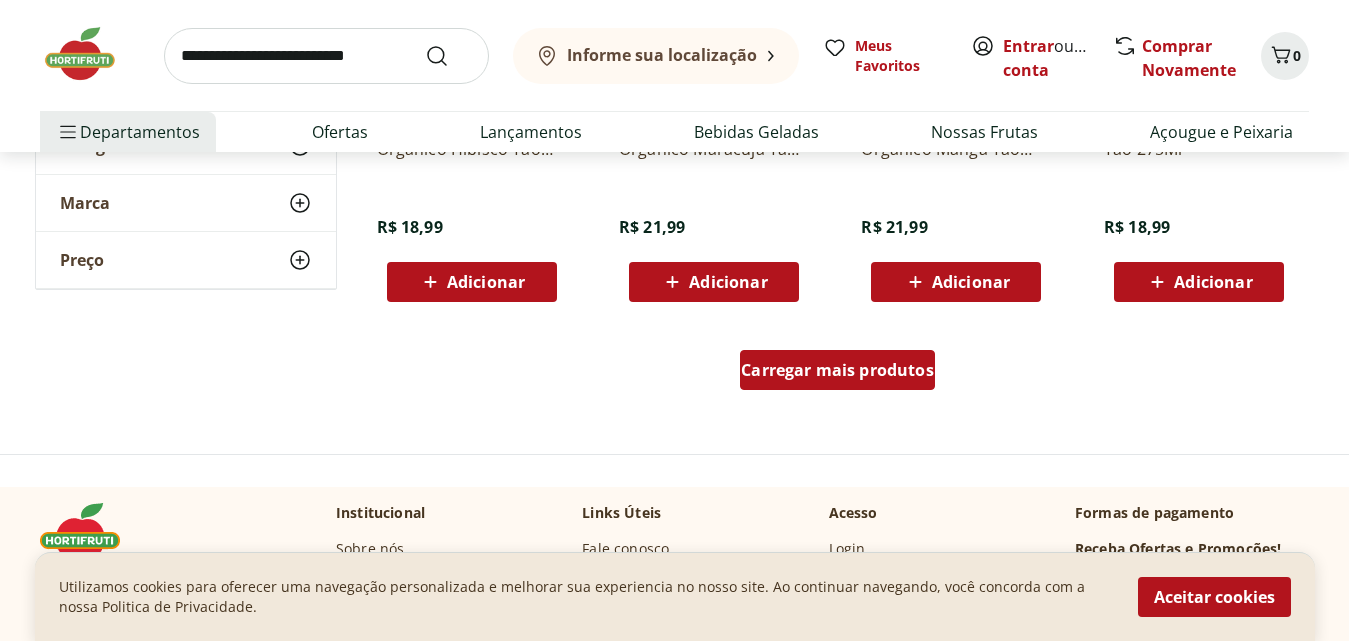 click on "Carregar mais produtos" at bounding box center (837, 370) 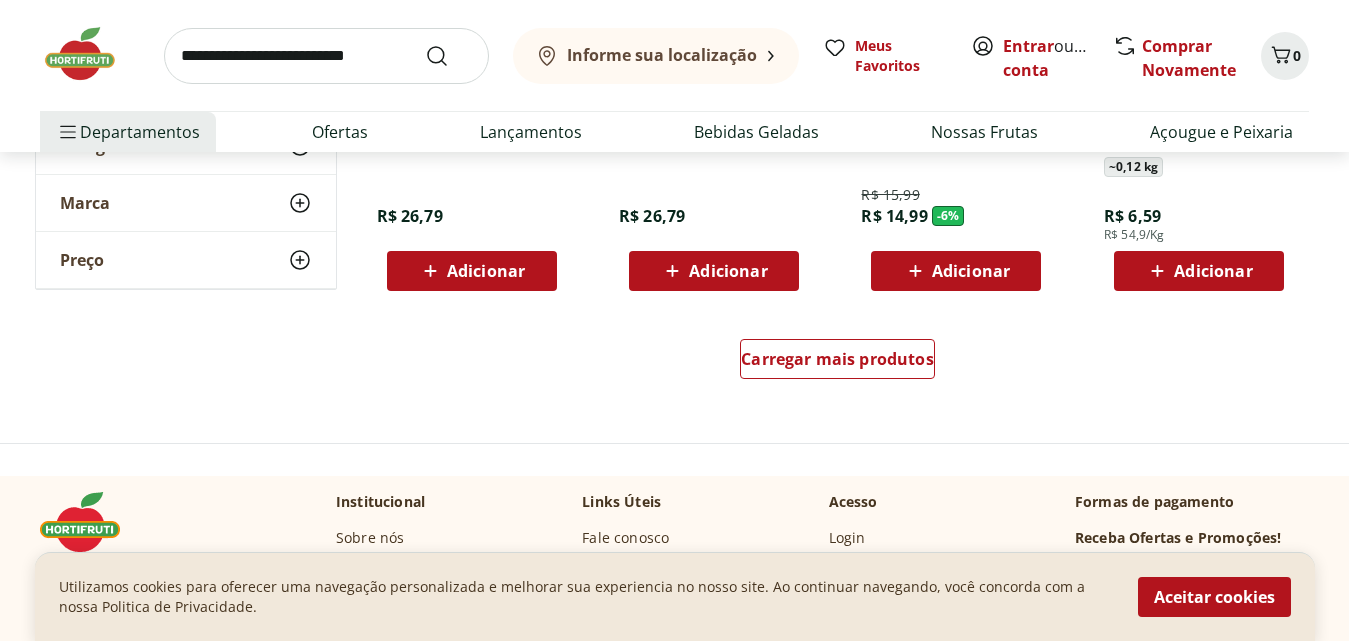 scroll, scrollTop: 18288, scrollLeft: 0, axis: vertical 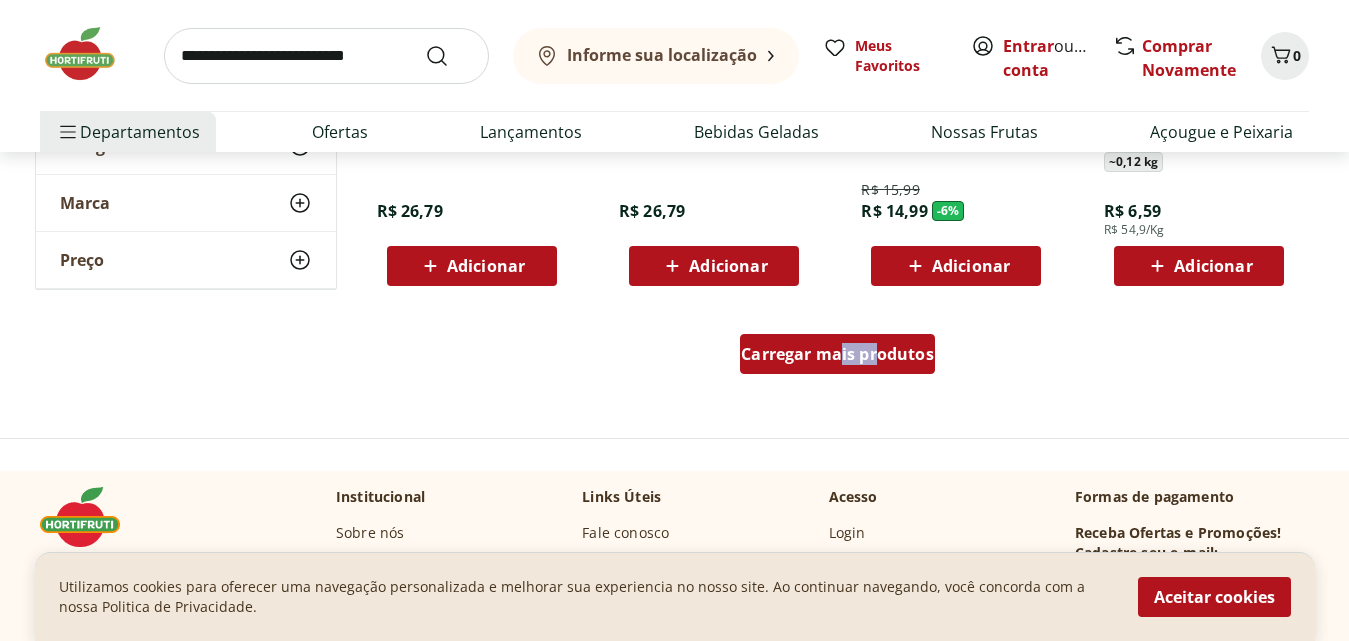 drag, startPoint x: 840, startPoint y: 393, endPoint x: 876, endPoint y: 369, distance: 43.266617 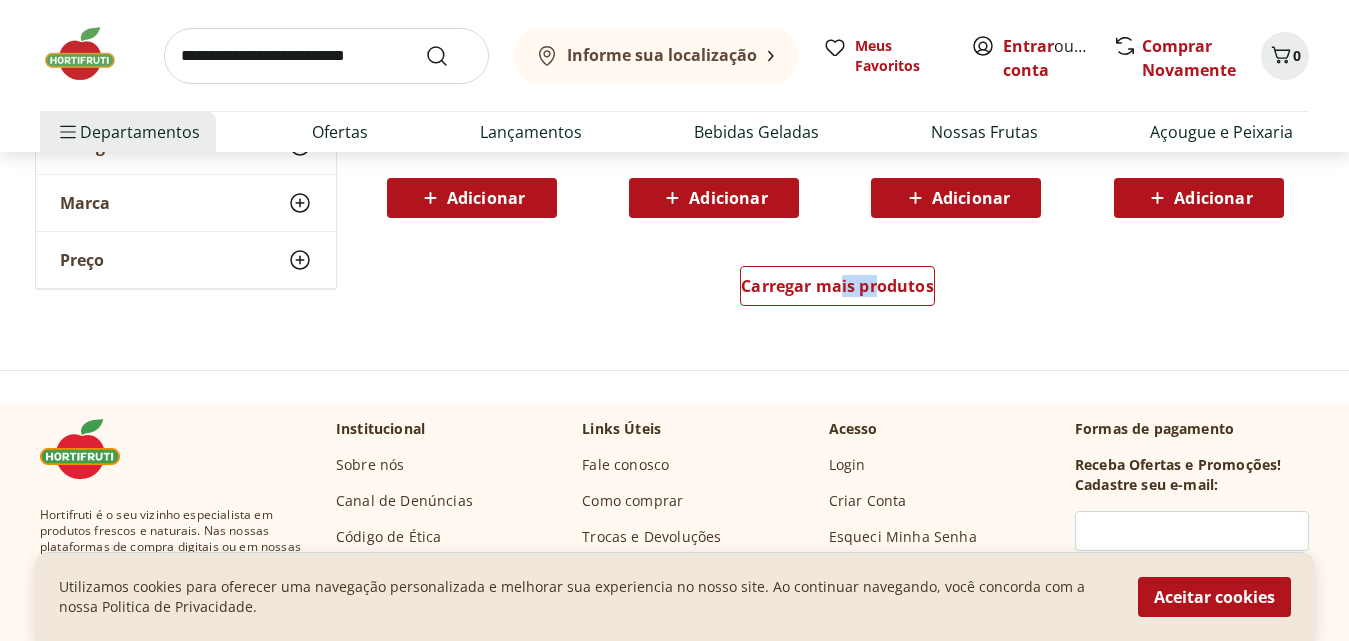 scroll, scrollTop: 19728, scrollLeft: 0, axis: vertical 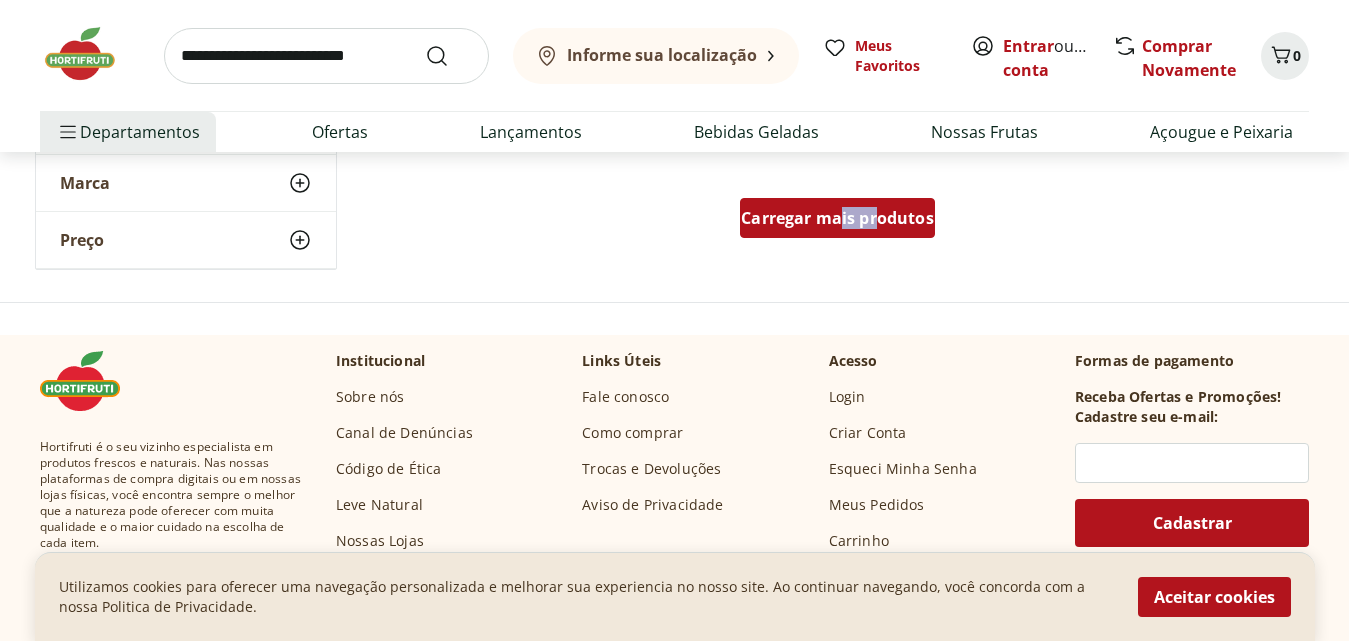 click on "Carregar mais produtos" at bounding box center [837, 218] 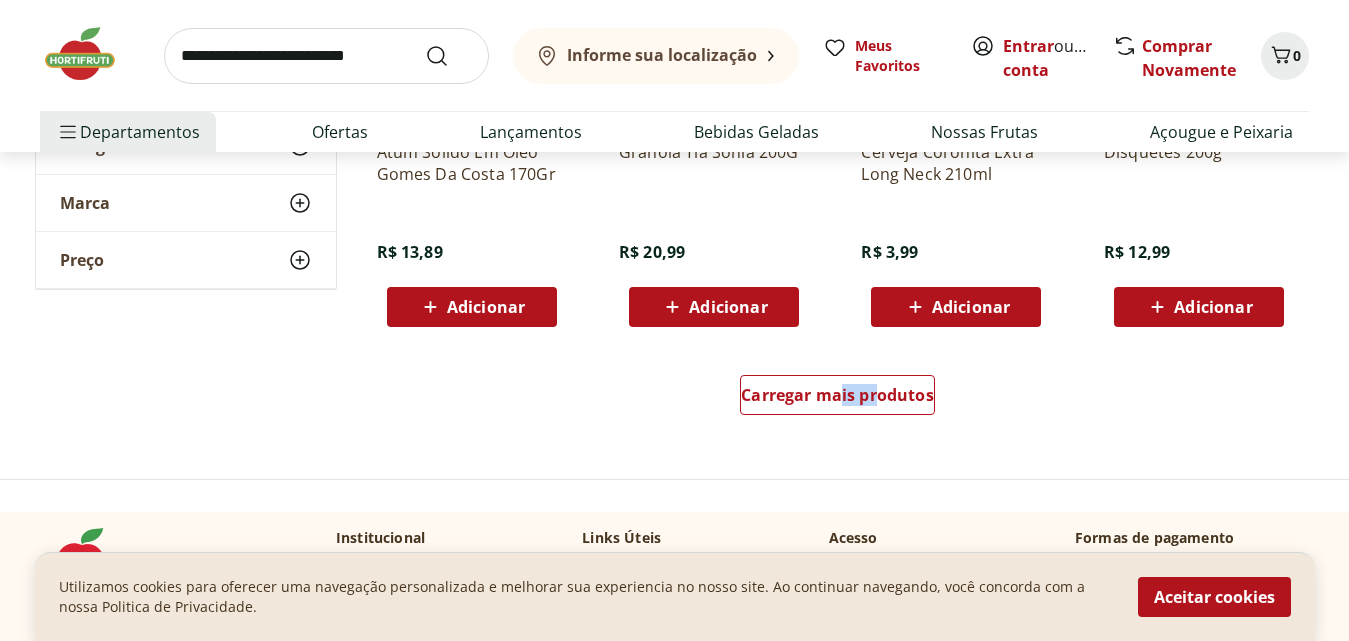 scroll, scrollTop: 20848, scrollLeft: 0, axis: vertical 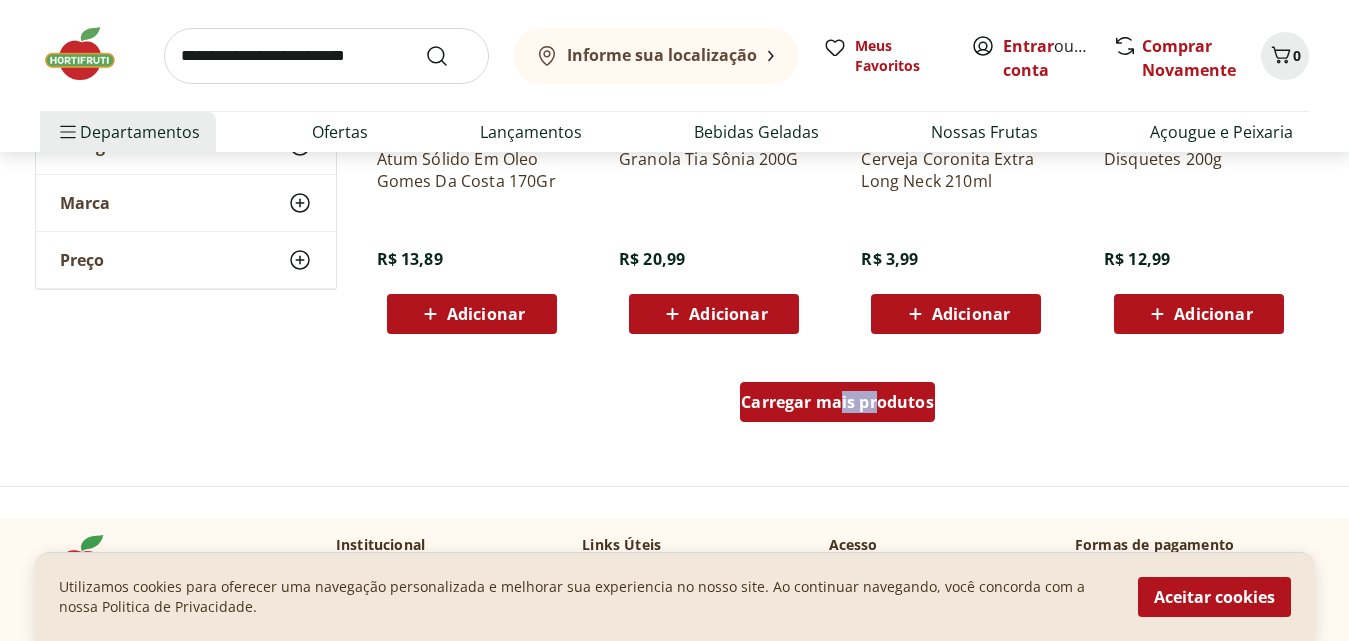 click on "Carregar mais produtos" at bounding box center (837, 402) 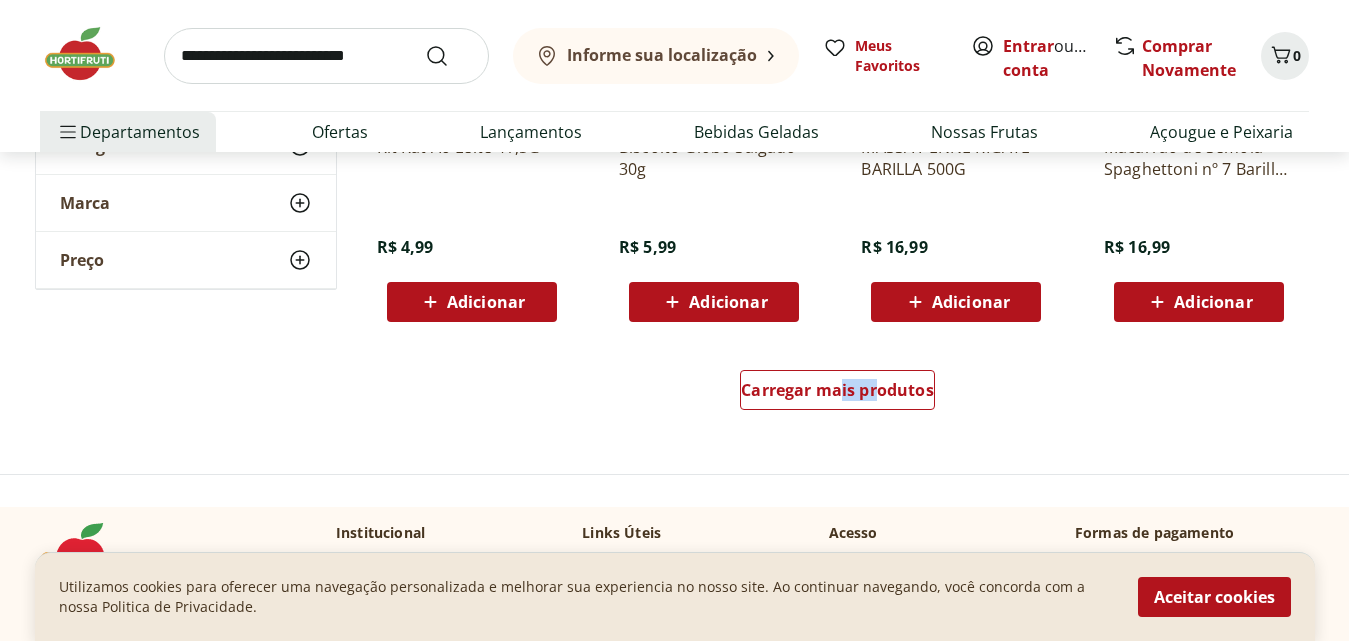 scroll, scrollTop: 22168, scrollLeft: 0, axis: vertical 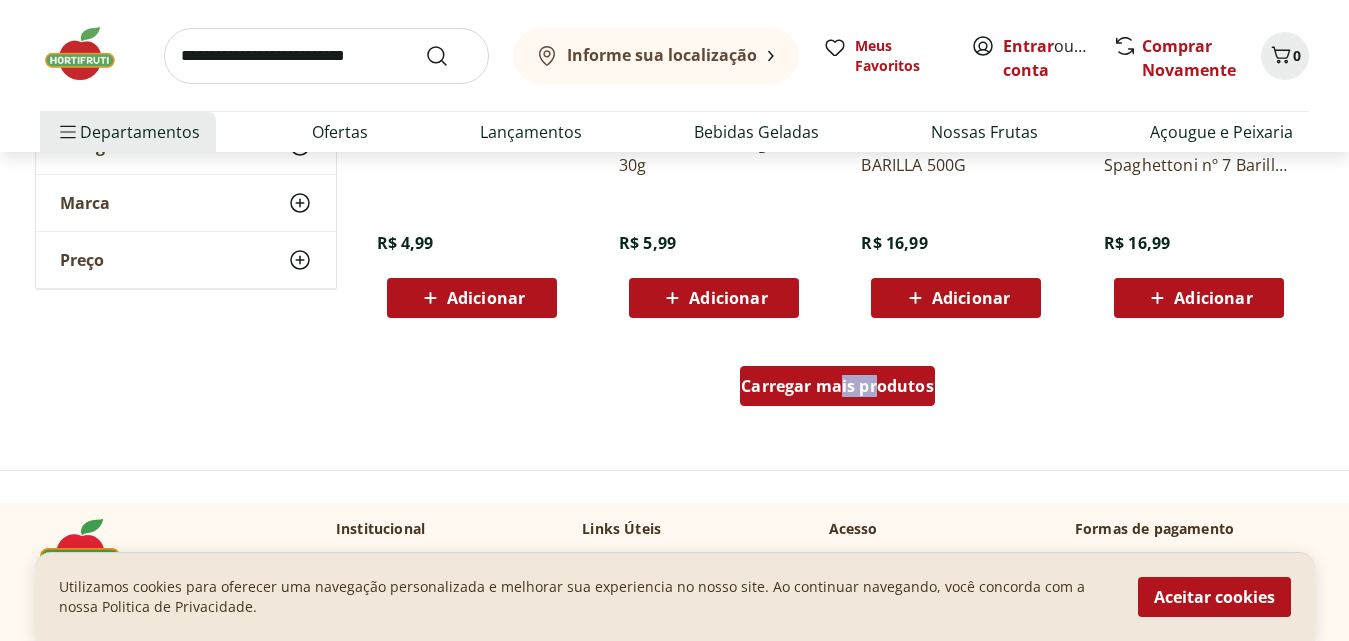 click on "Carregar mais produtos" at bounding box center [837, 386] 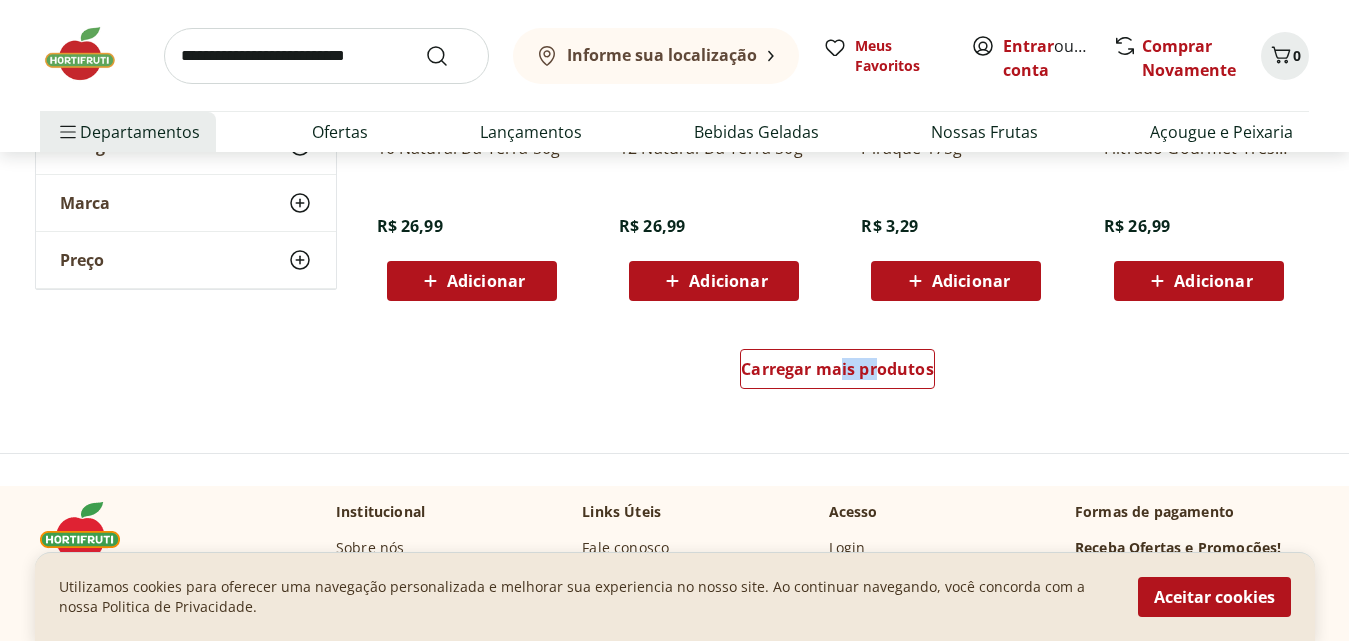 scroll, scrollTop: 23528, scrollLeft: 0, axis: vertical 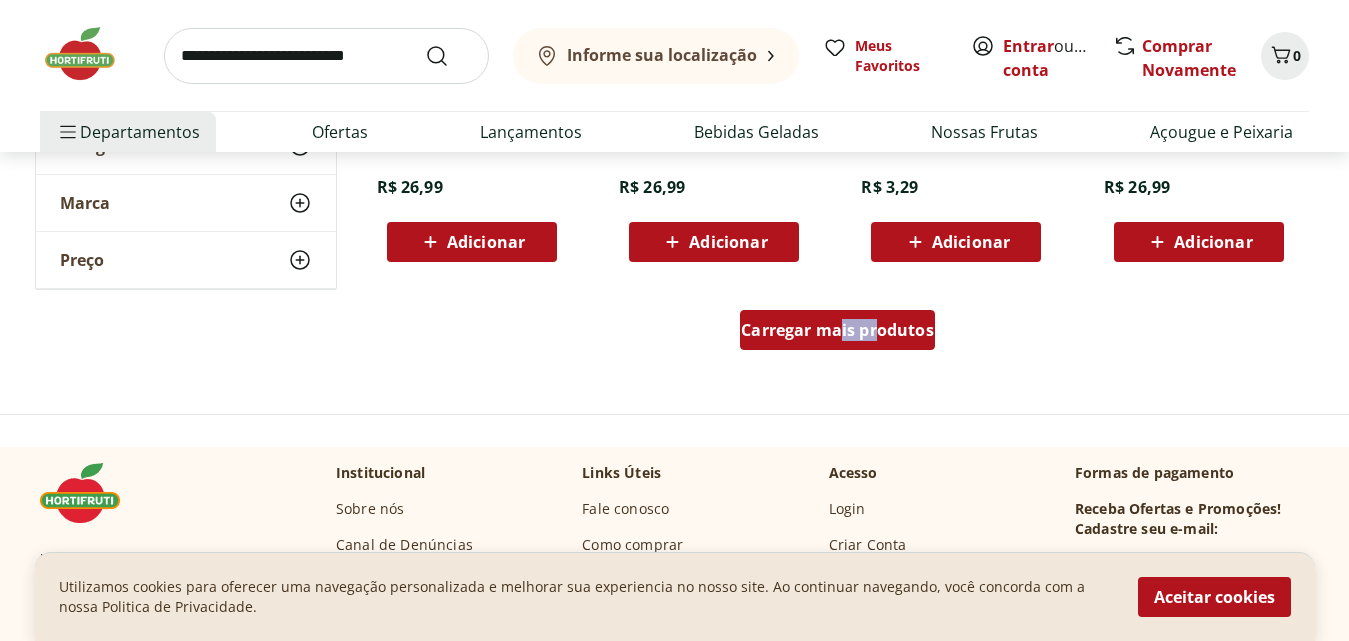 click on "Carregar mais produtos" at bounding box center (837, 330) 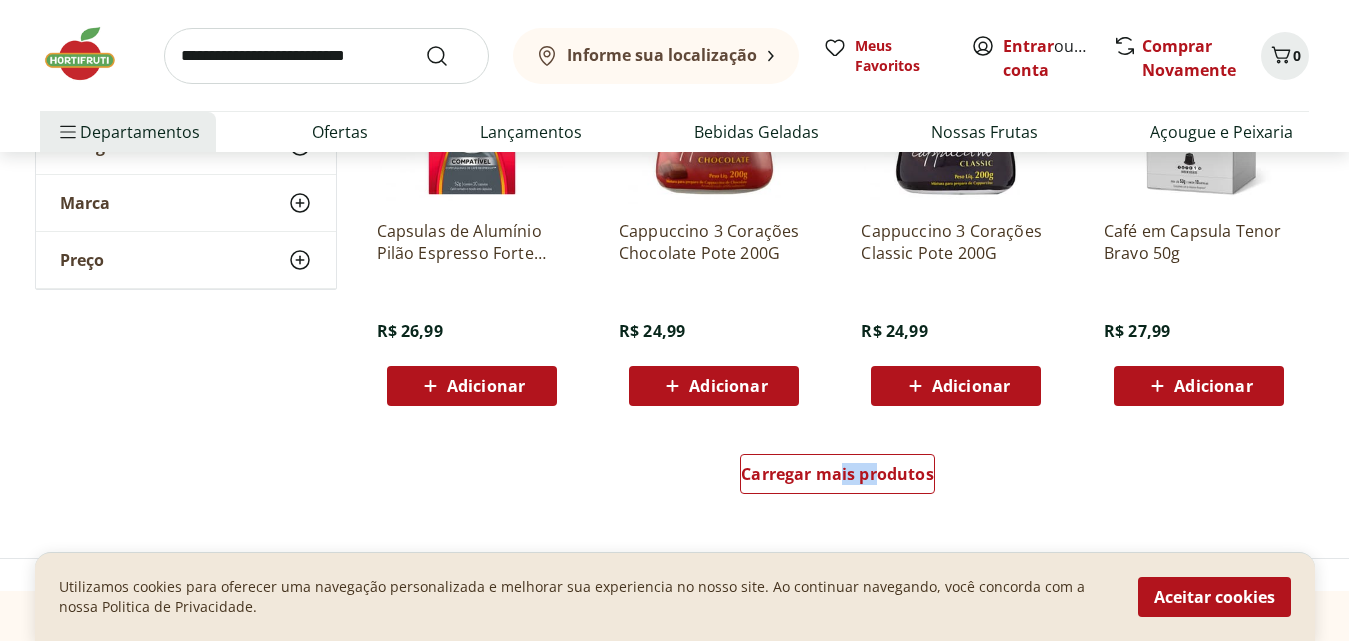 scroll, scrollTop: 24728, scrollLeft: 0, axis: vertical 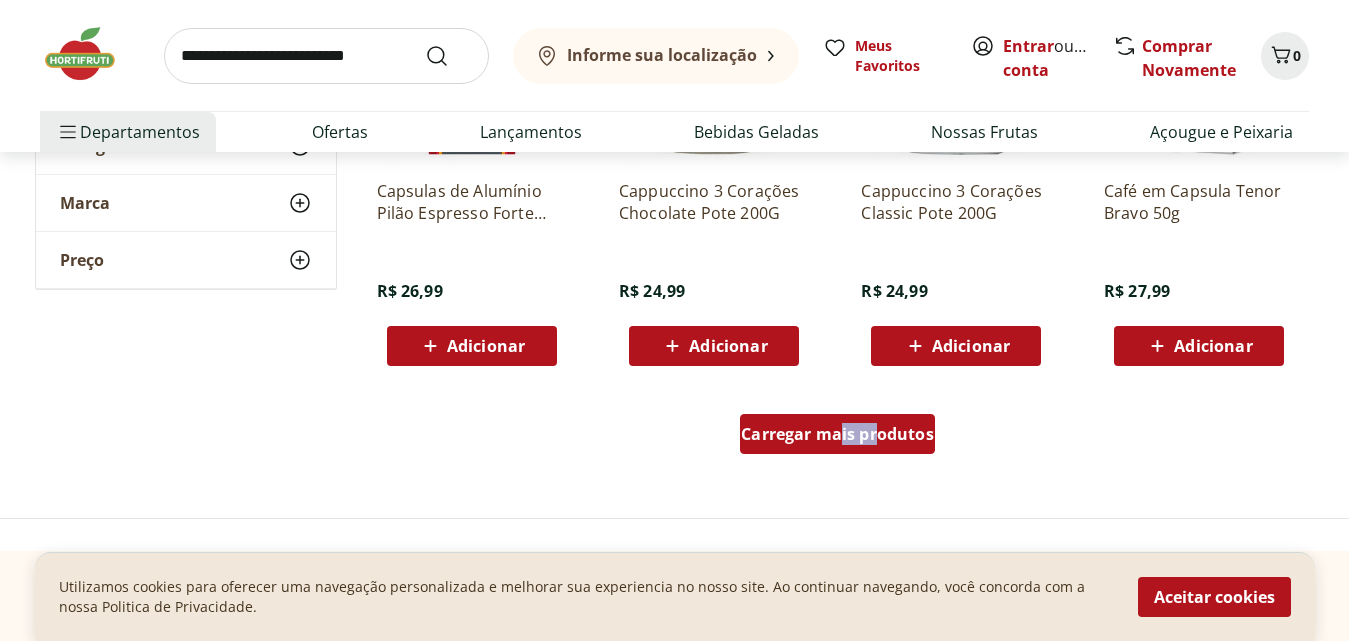 click on "Carregar mais produtos" at bounding box center [837, 434] 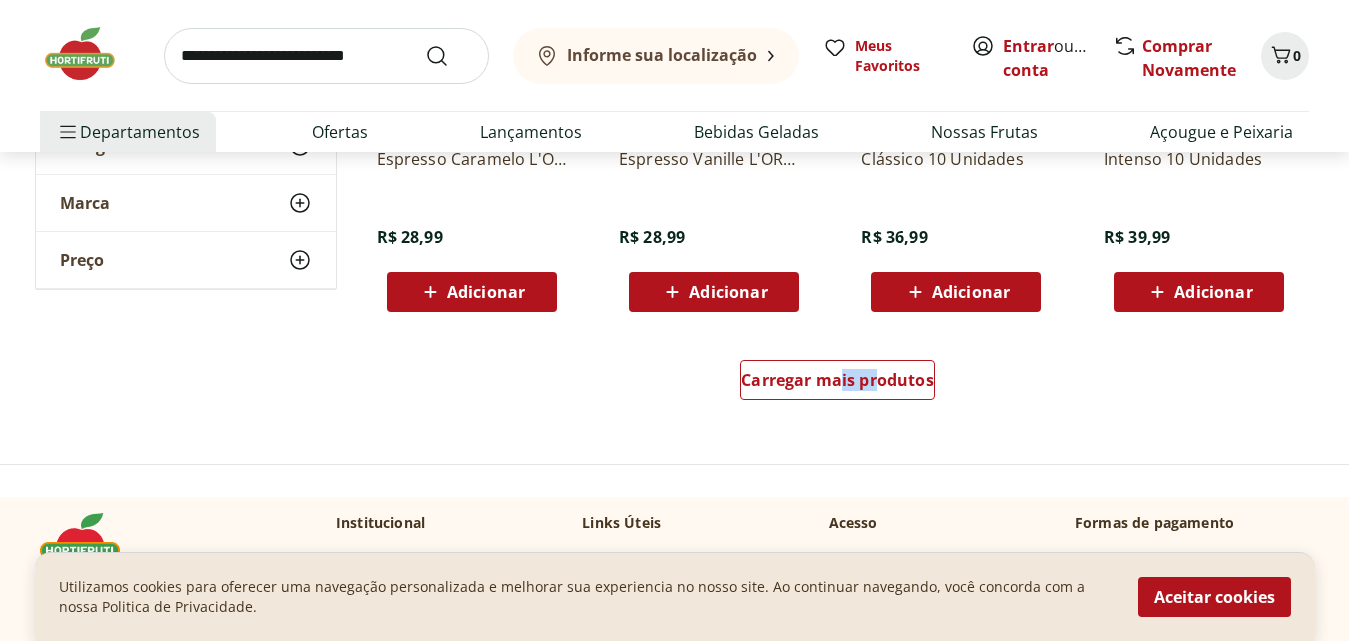 scroll, scrollTop: 26088, scrollLeft: 0, axis: vertical 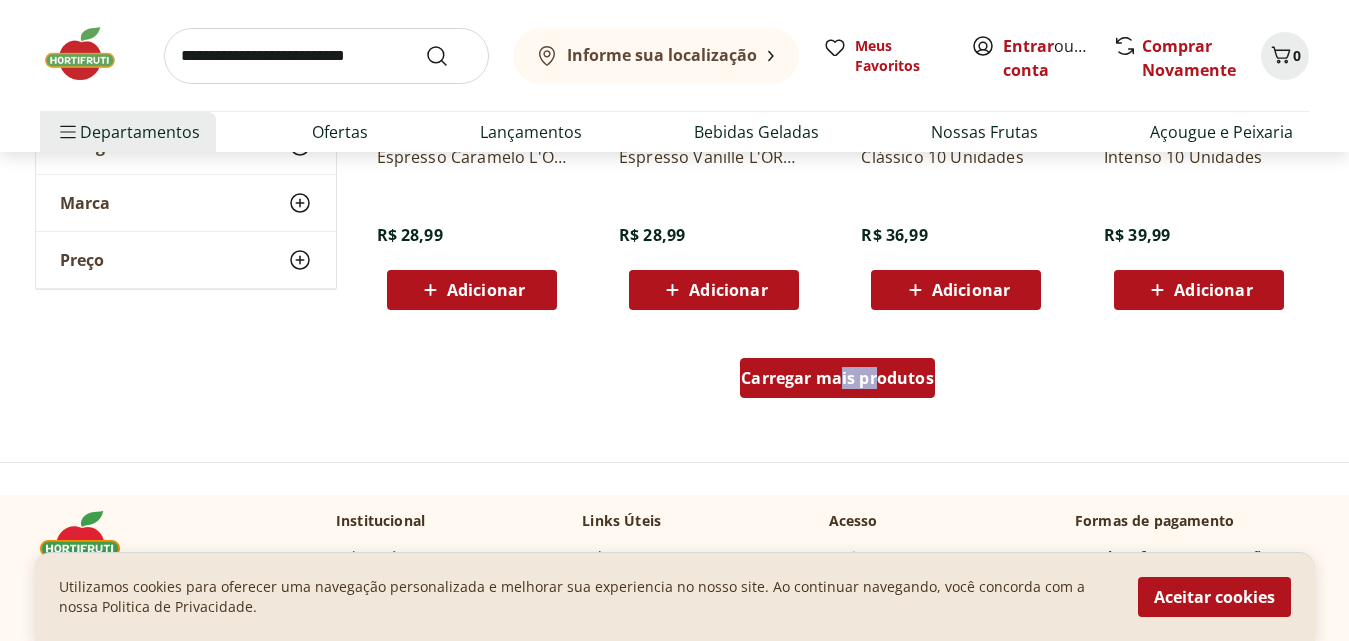 click on "Carregar mais produtos" at bounding box center (837, 378) 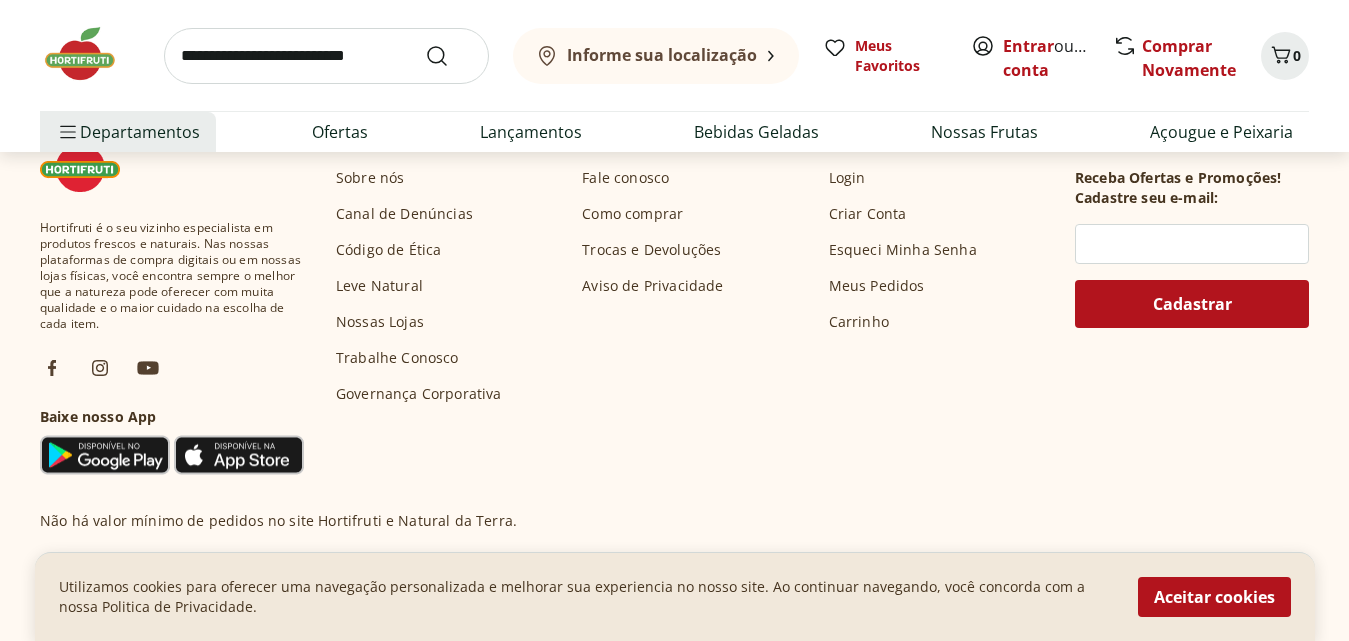 scroll, scrollTop: 27210, scrollLeft: 0, axis: vertical 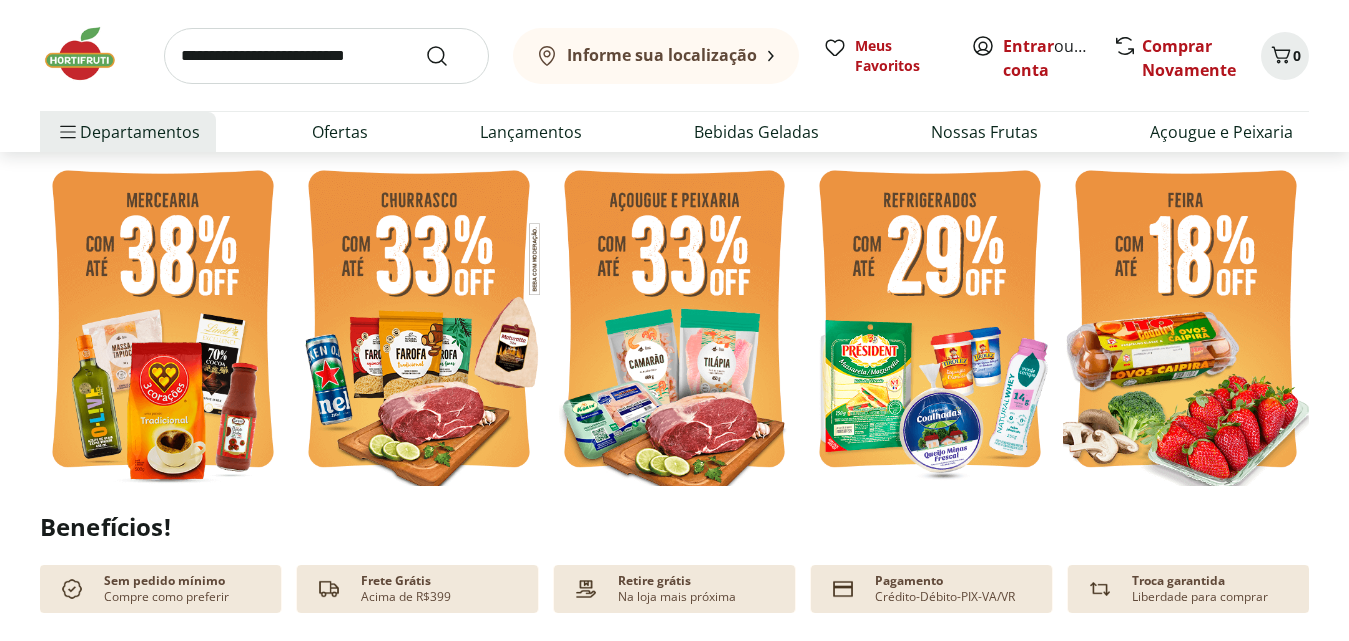 click at bounding box center [419, 322] 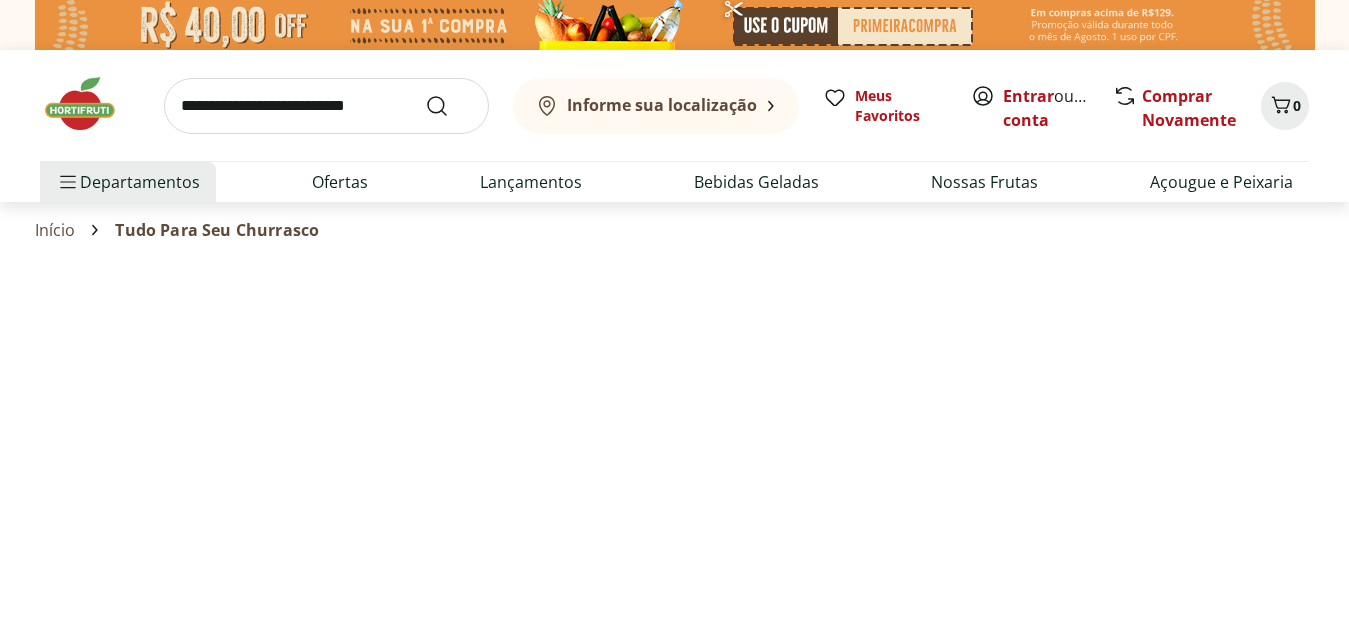 select on "**********" 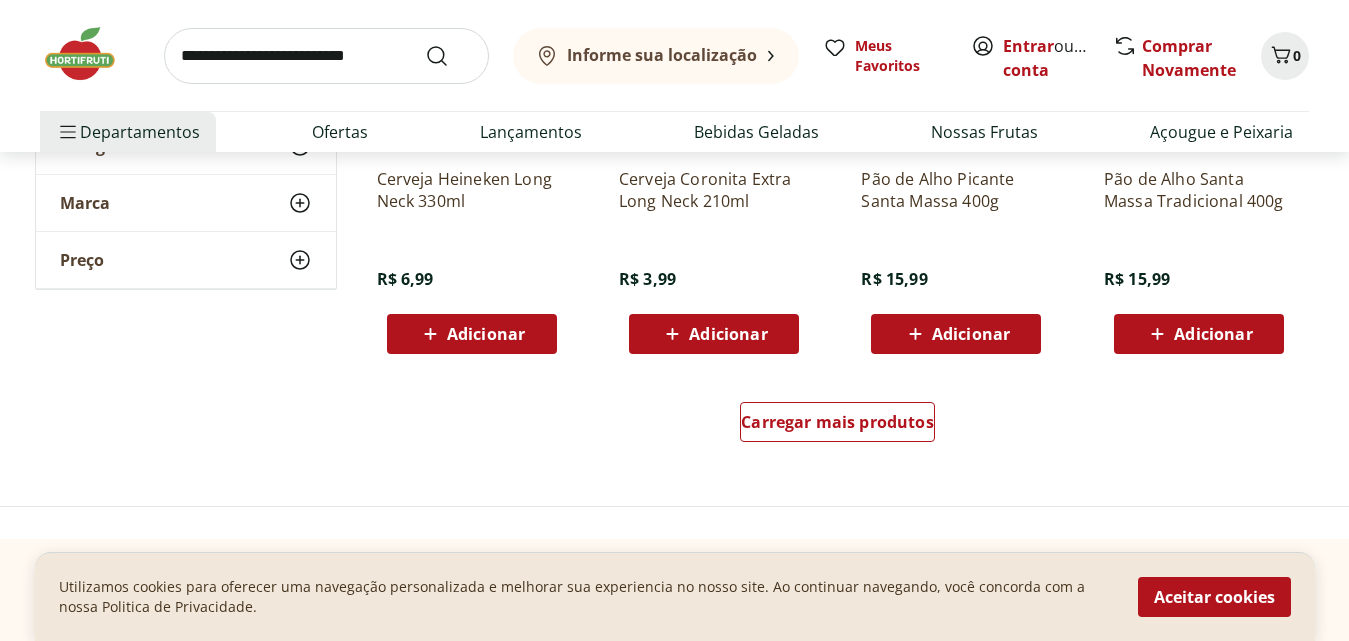 scroll, scrollTop: 1279, scrollLeft: 0, axis: vertical 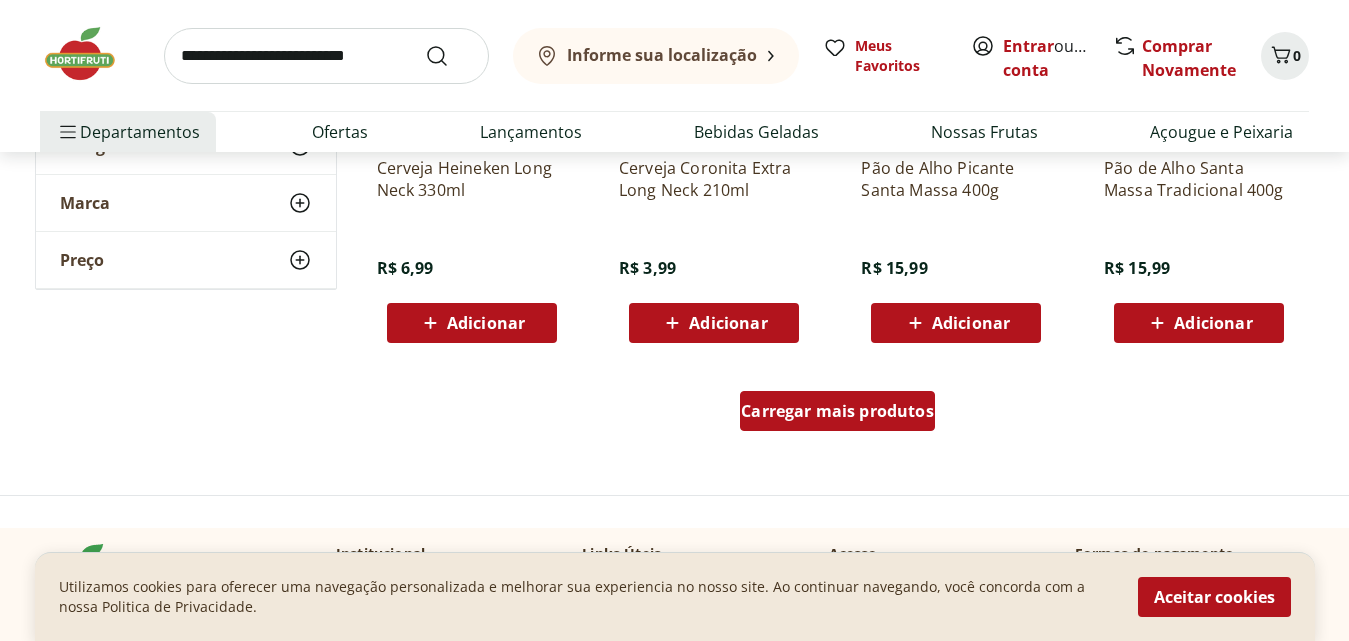 click on "Carregar mais produtos" at bounding box center [837, 411] 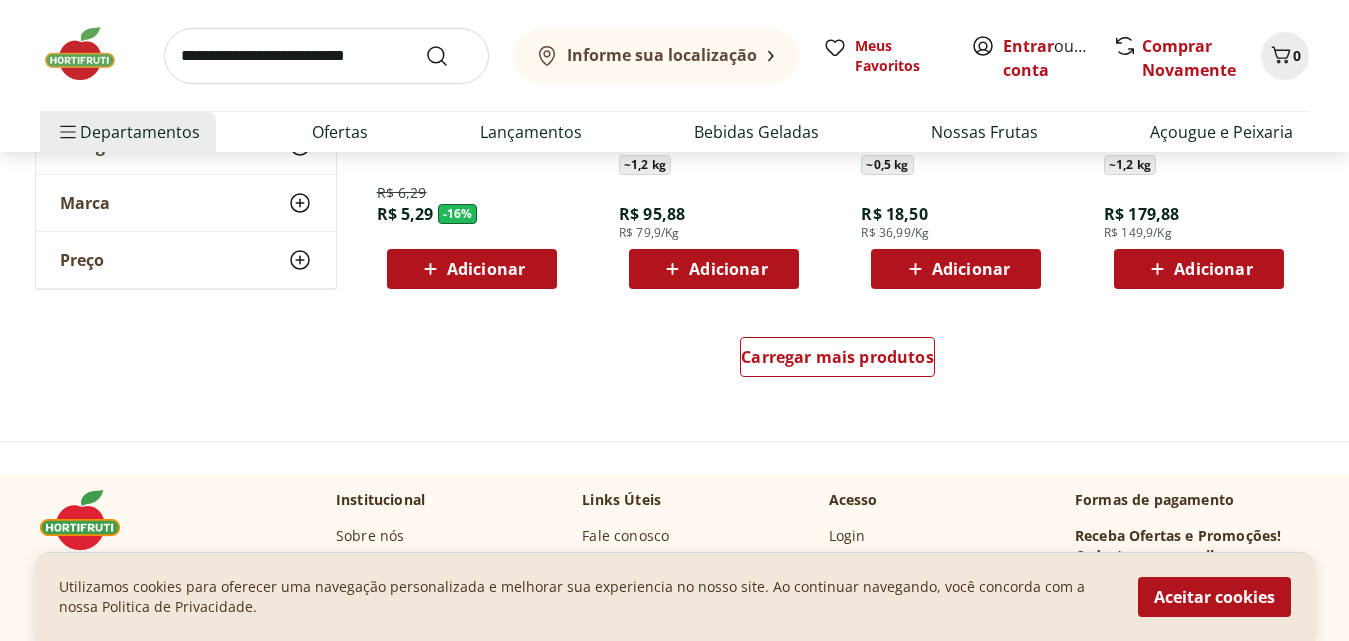 scroll, scrollTop: 2669, scrollLeft: 0, axis: vertical 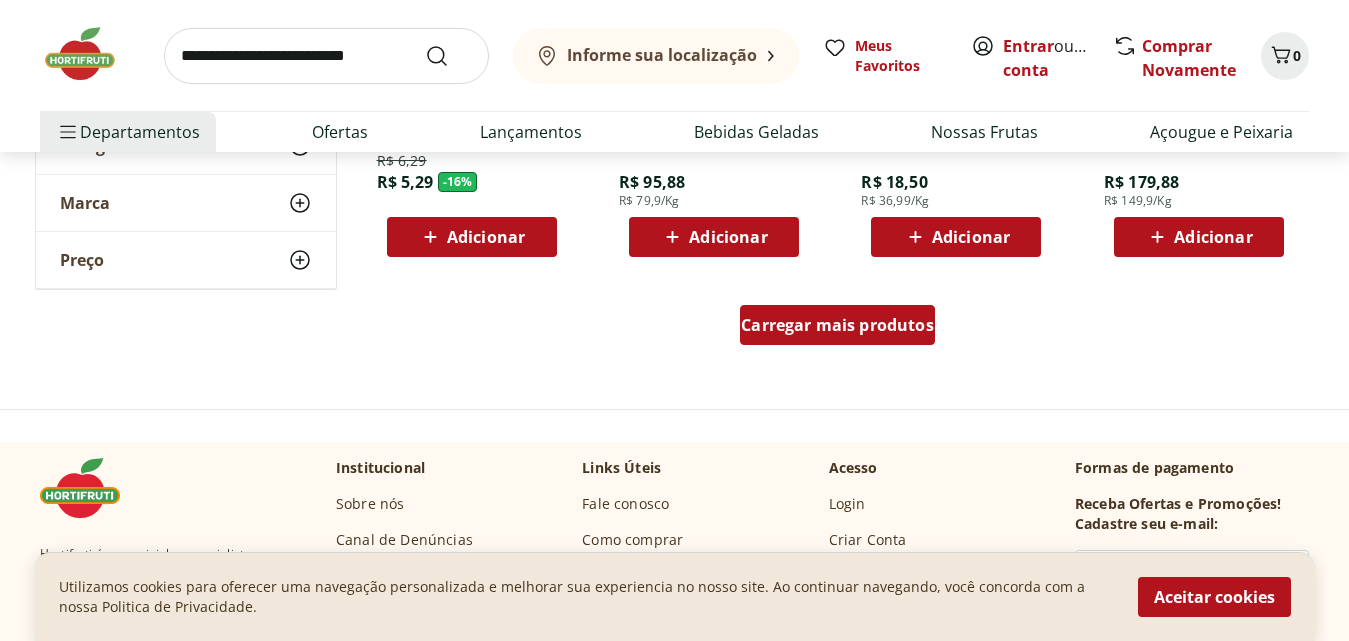 click on "Carregar mais produtos" at bounding box center (837, 325) 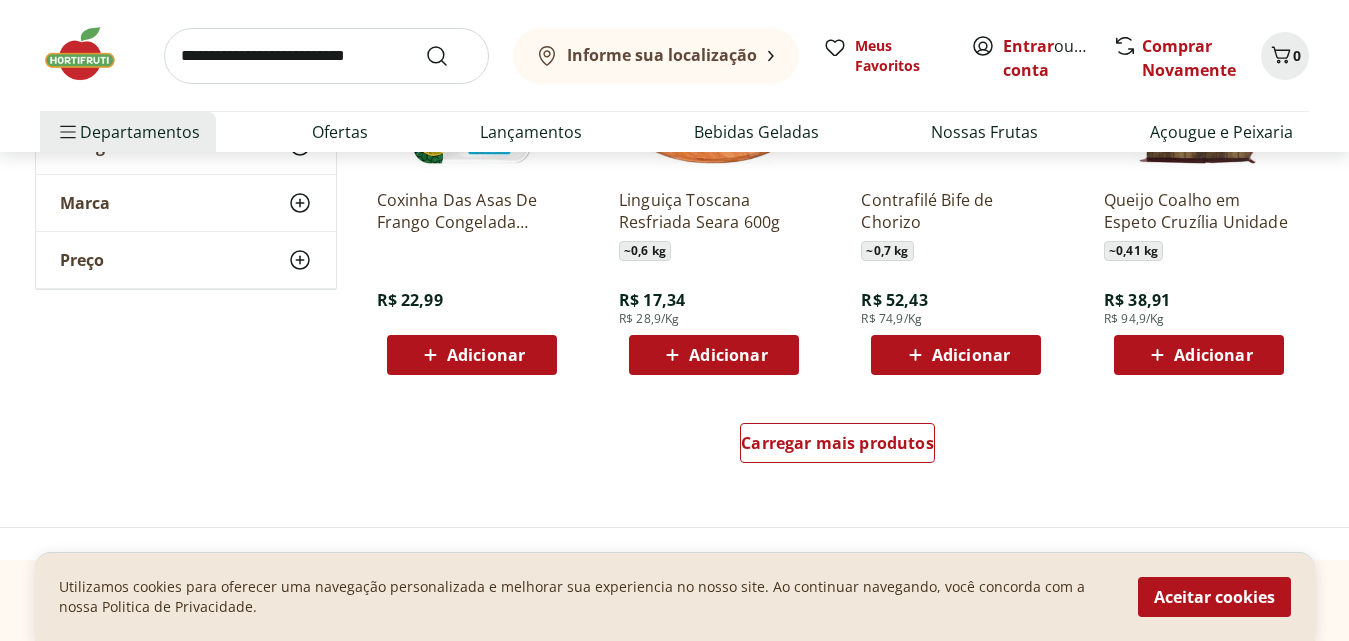 scroll, scrollTop: 3905, scrollLeft: 0, axis: vertical 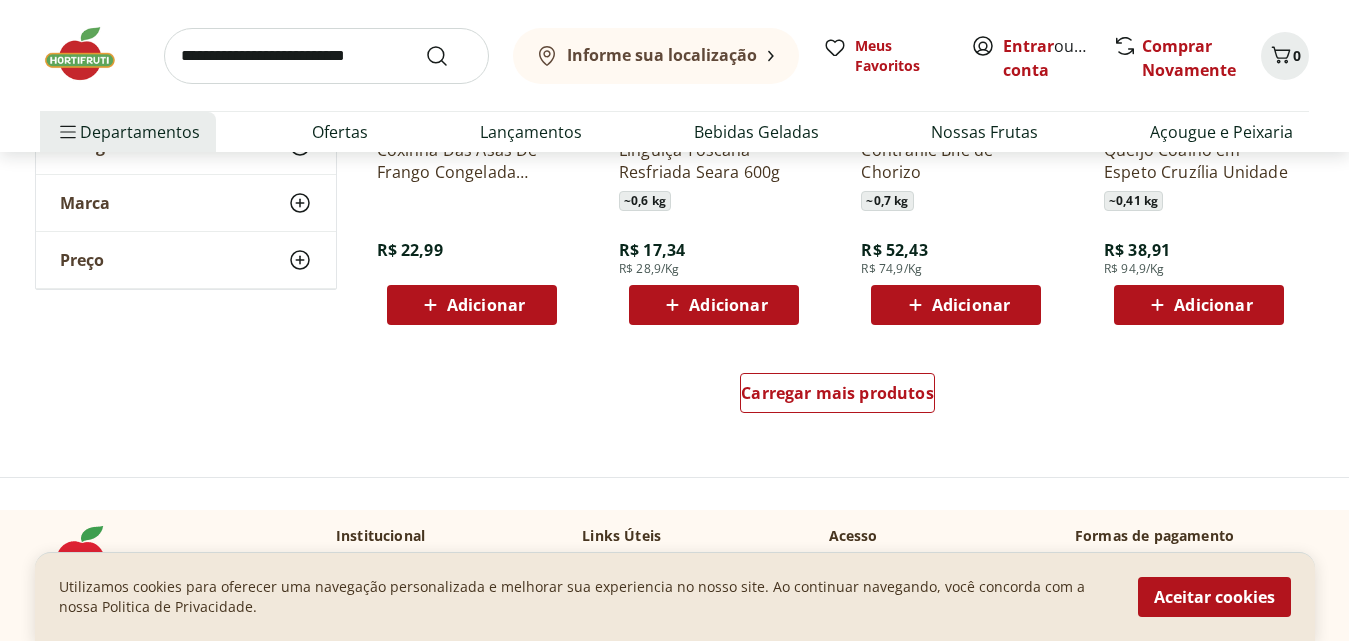 click on "Carregar mais produtos" at bounding box center (838, 397) 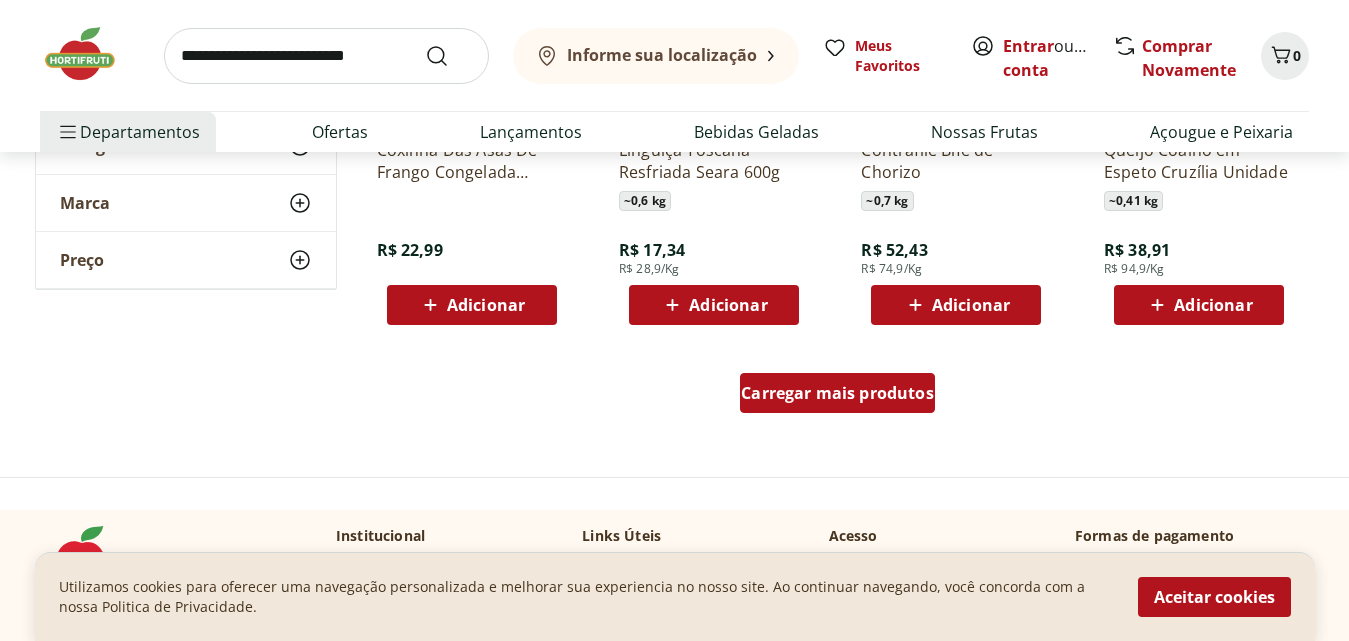 click on "Carregar mais produtos" at bounding box center (837, 393) 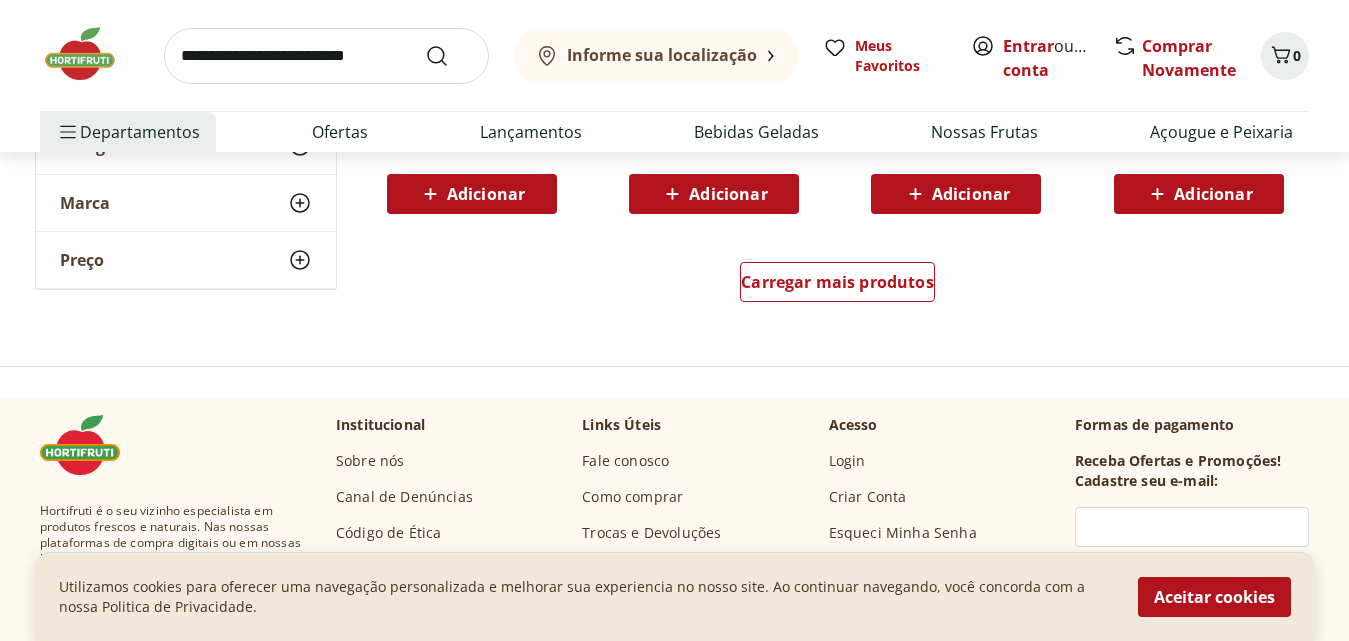 scroll, scrollTop: 5333, scrollLeft: 0, axis: vertical 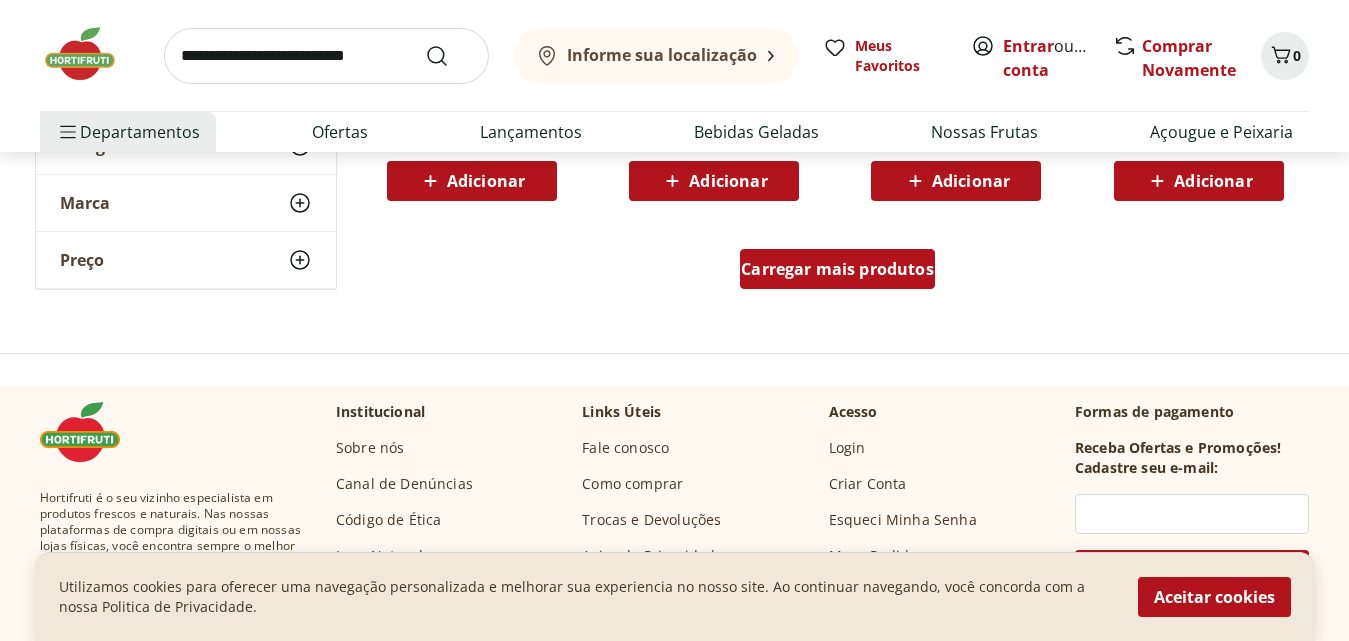 click on "Carregar mais produtos" at bounding box center (837, 269) 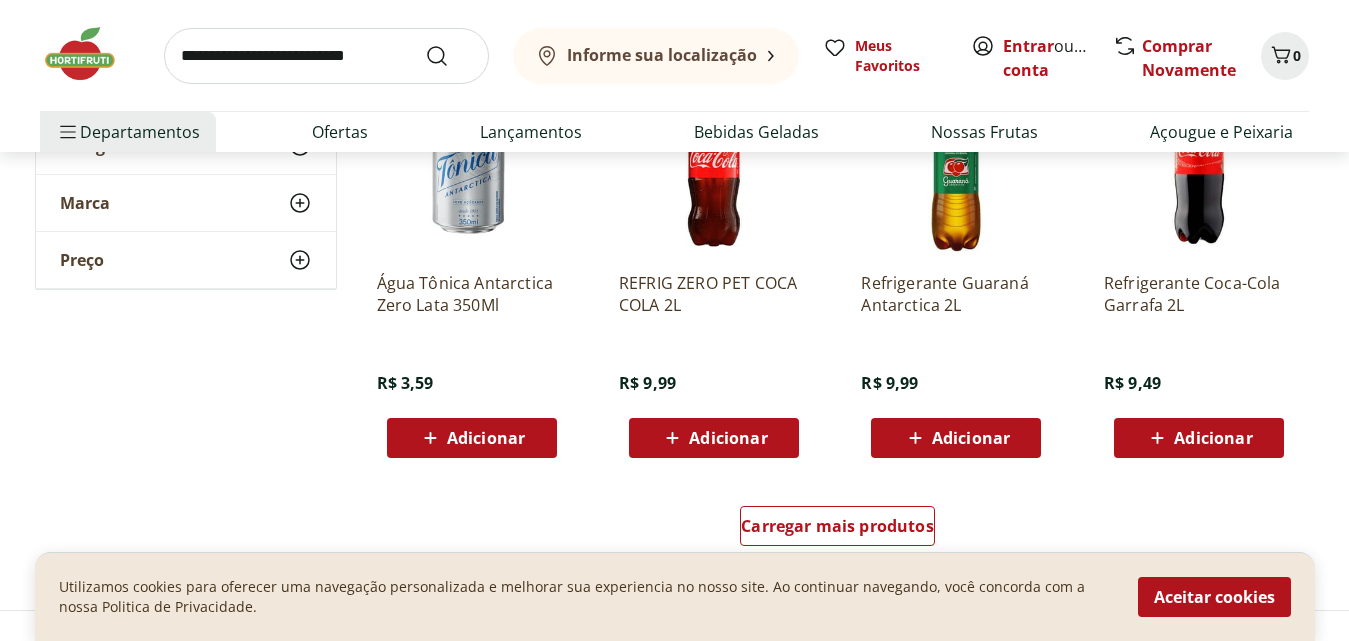 scroll, scrollTop: 6495, scrollLeft: 0, axis: vertical 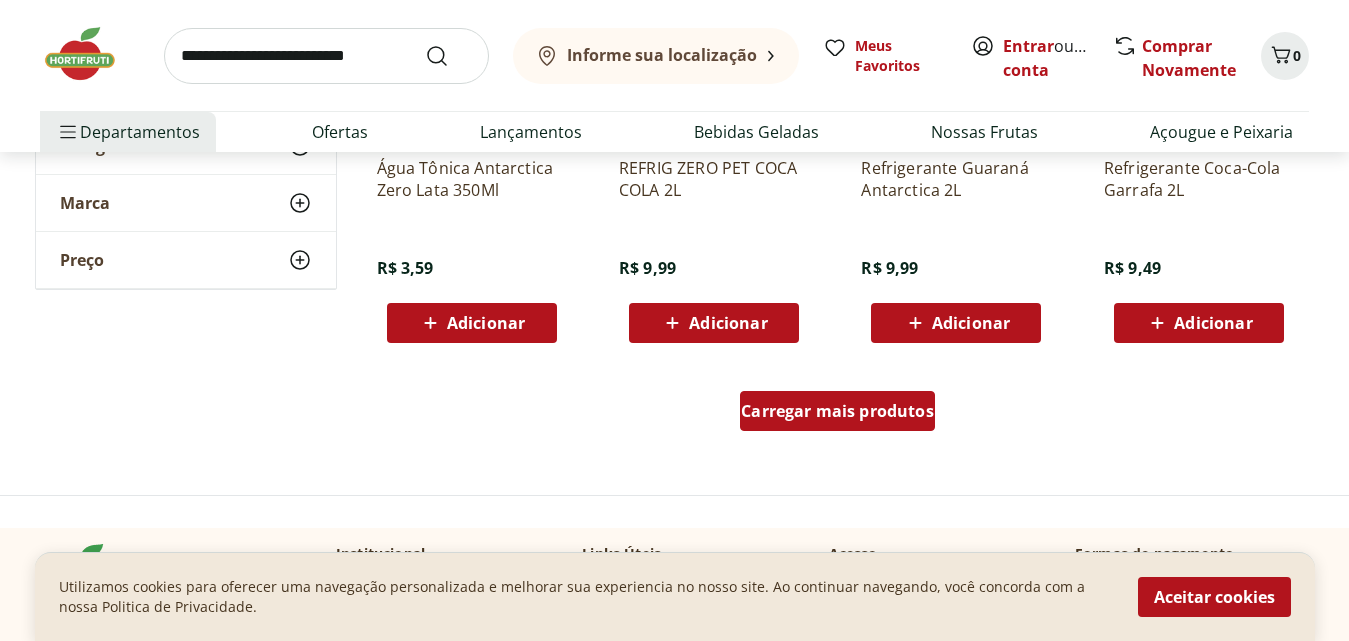 click on "Carregar mais produtos" at bounding box center [837, 411] 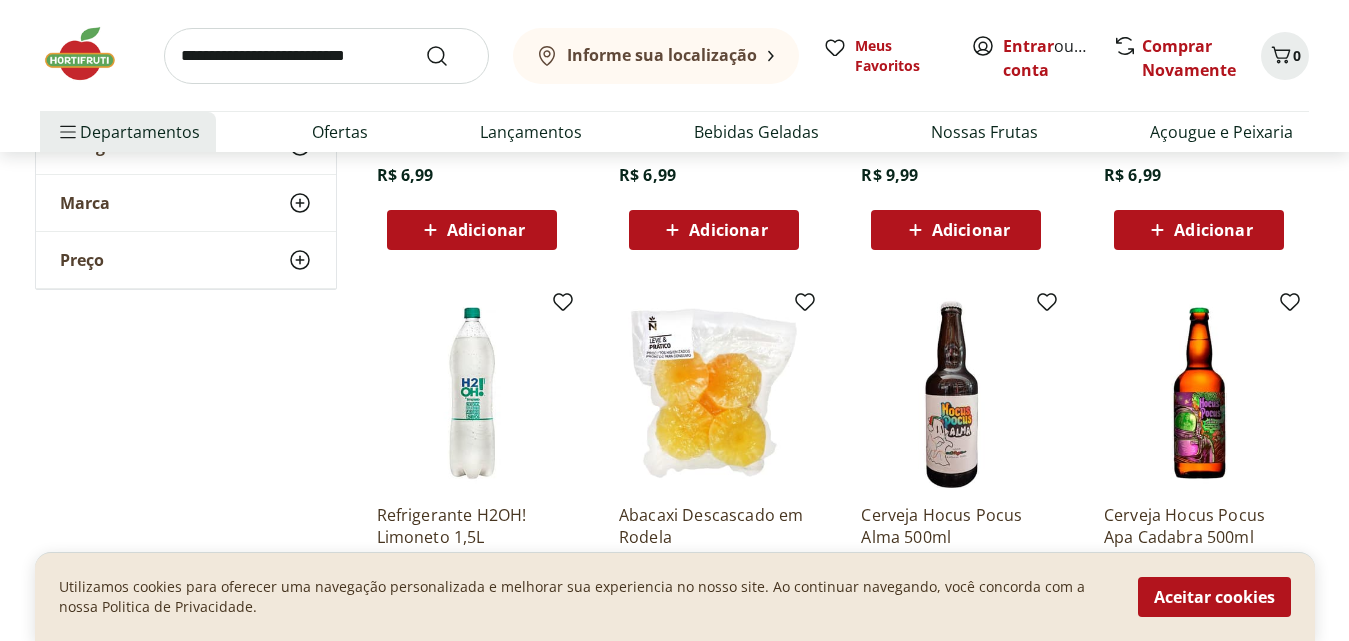 scroll, scrollTop: 7584, scrollLeft: 0, axis: vertical 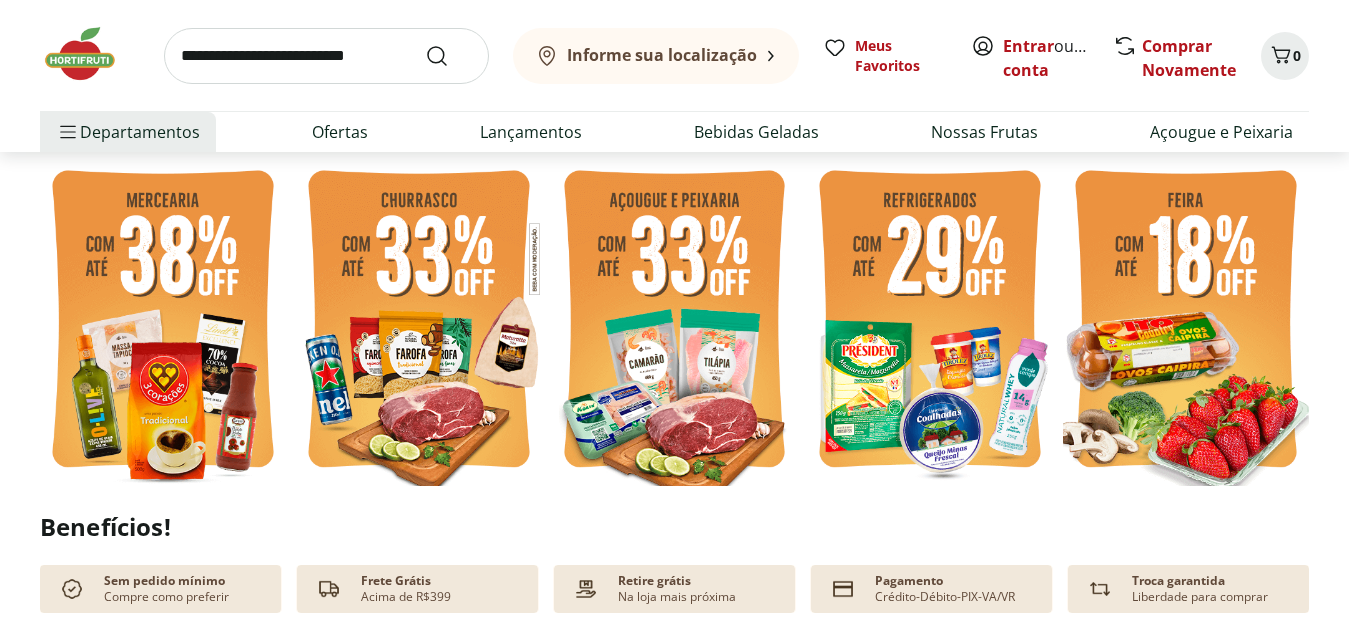click at bounding box center [675, 322] 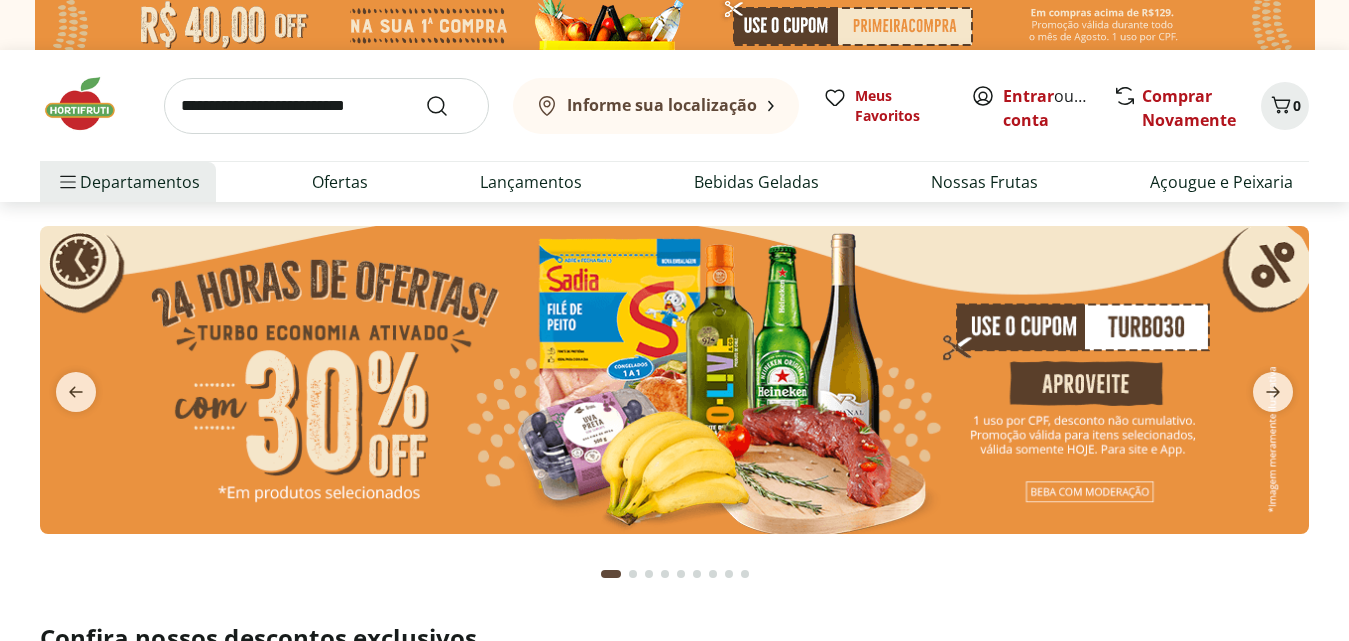 select on "**********" 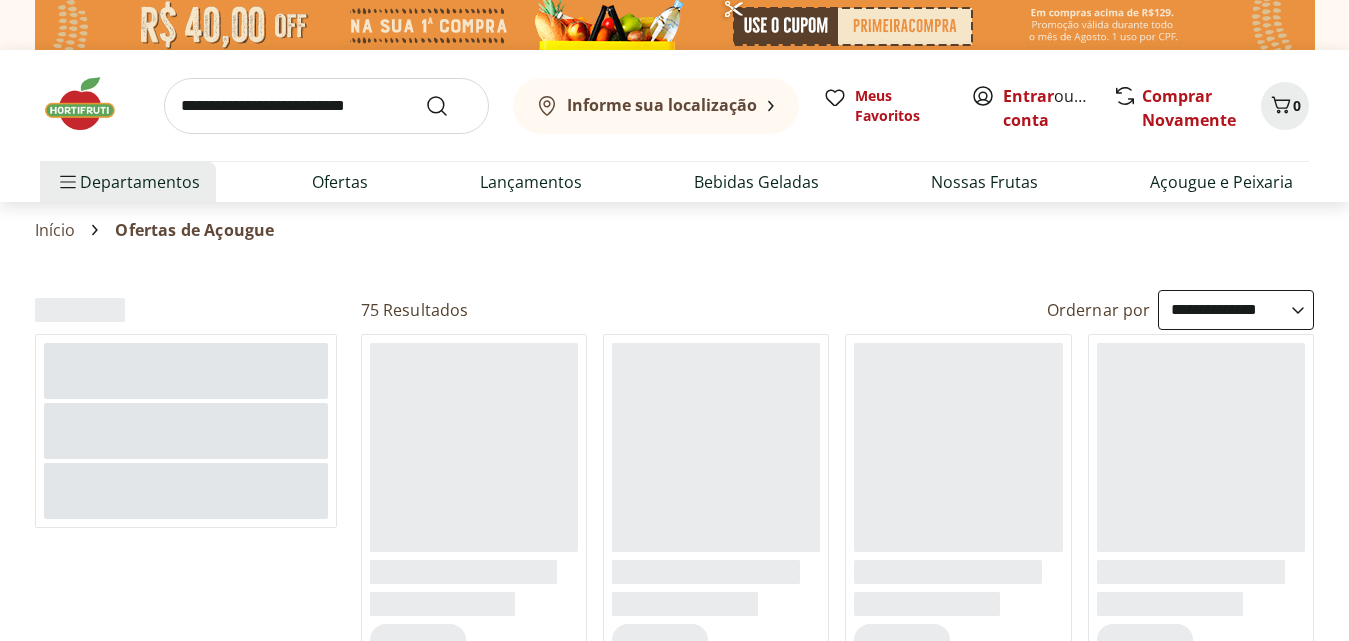 click on "**********" at bounding box center (674, 882) 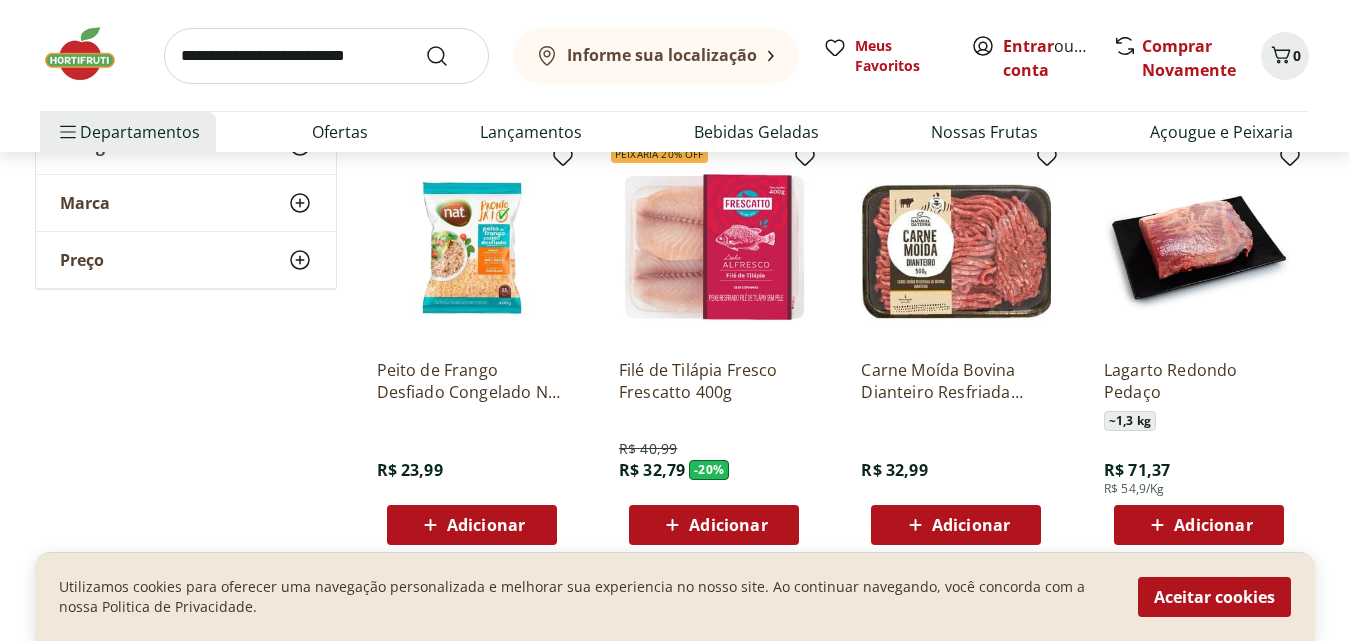 scroll, scrollTop: 640, scrollLeft: 0, axis: vertical 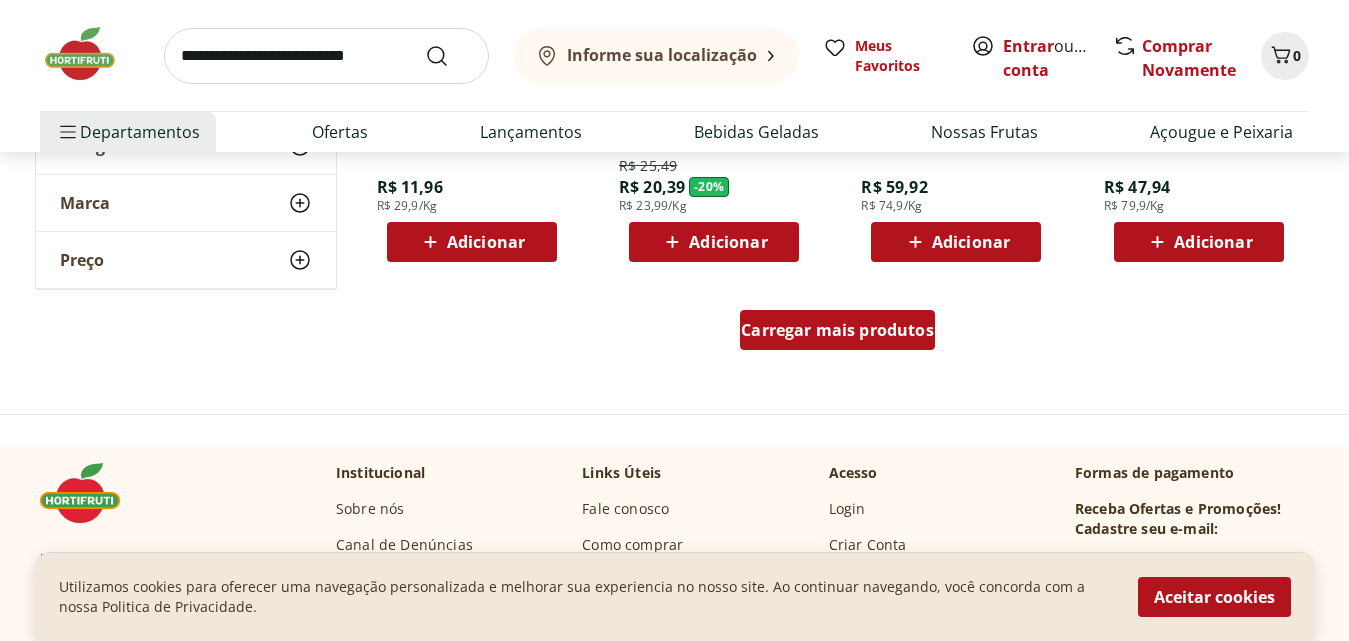 click on "Carregar mais produtos" at bounding box center (837, 330) 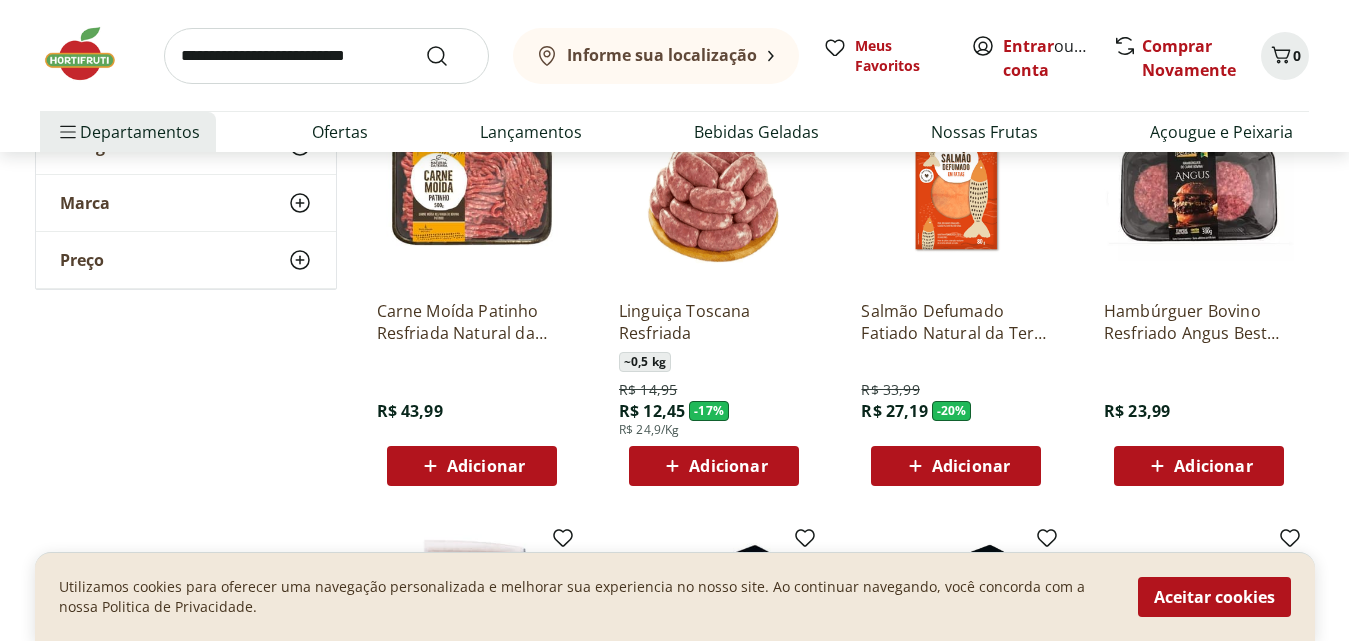 scroll, scrollTop: 1520, scrollLeft: 0, axis: vertical 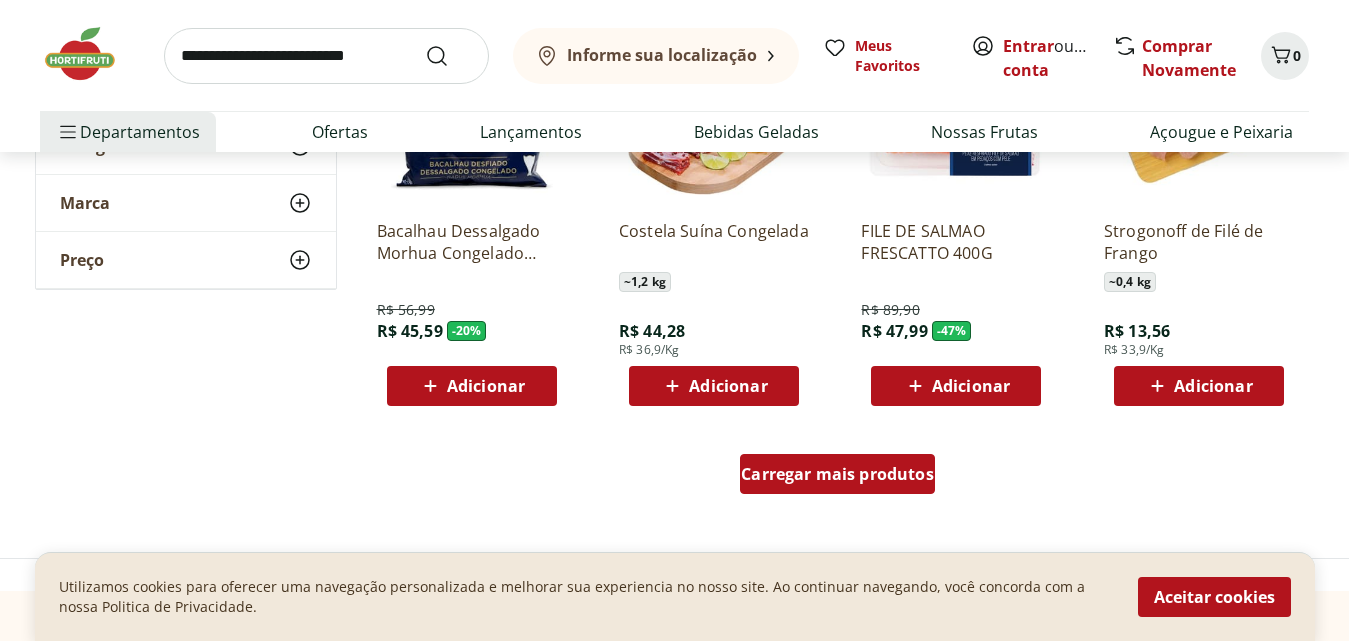 click on "Carregar mais produtos" at bounding box center [837, 478] 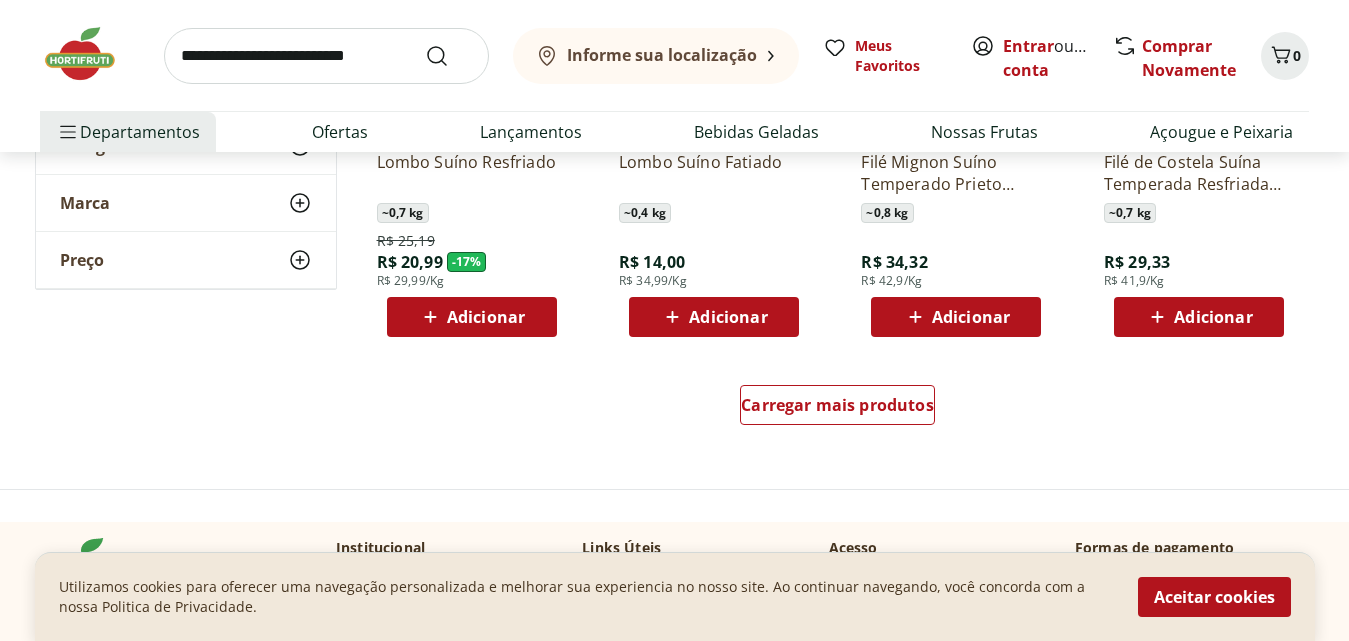 scroll, scrollTop: 3920, scrollLeft: 0, axis: vertical 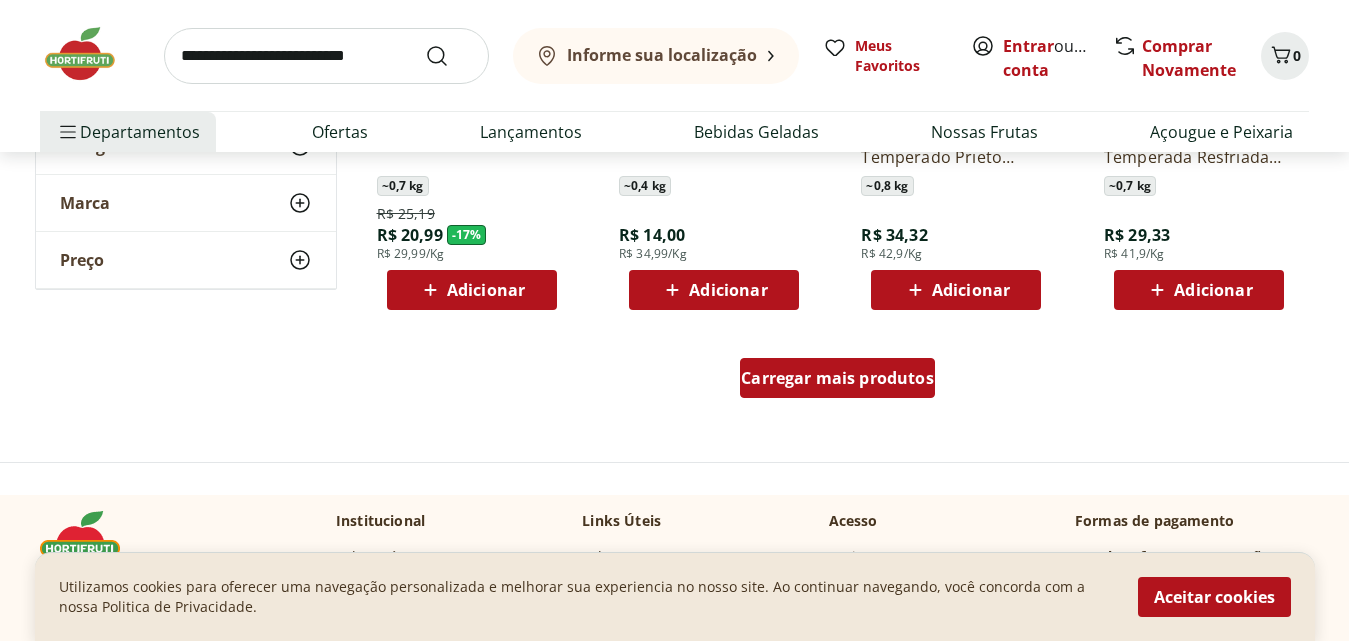 click on "Carregar mais produtos" at bounding box center [837, 378] 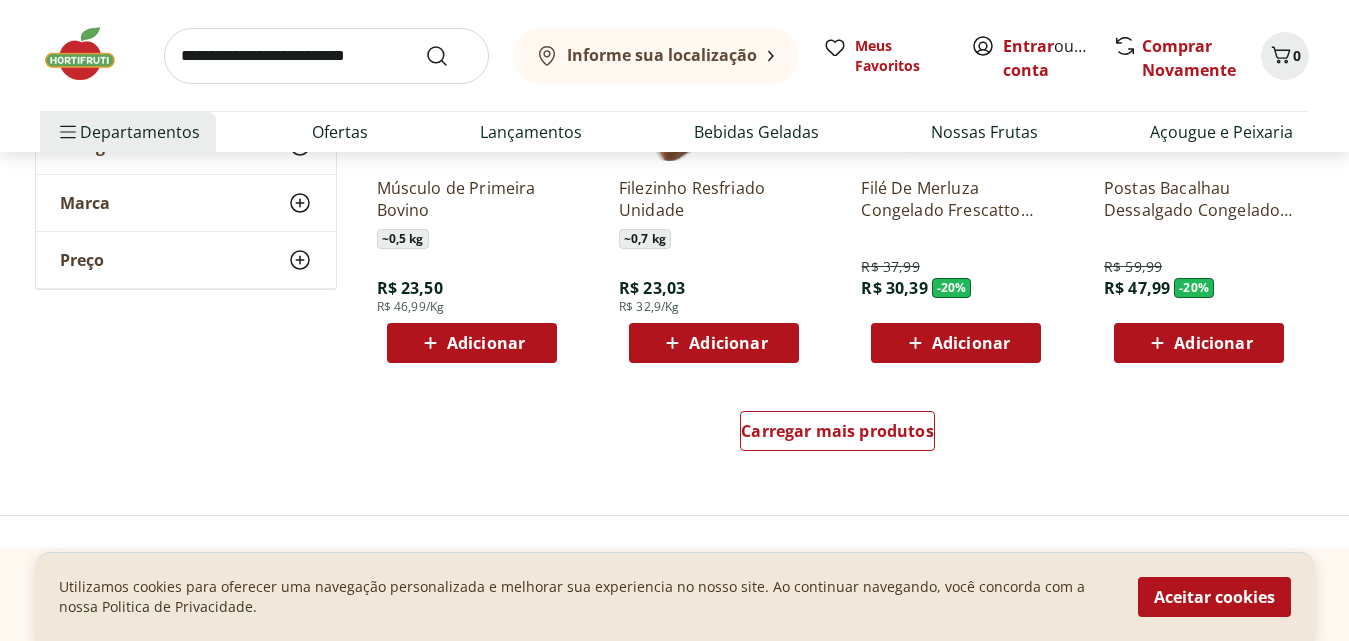 scroll, scrollTop: 5200, scrollLeft: 0, axis: vertical 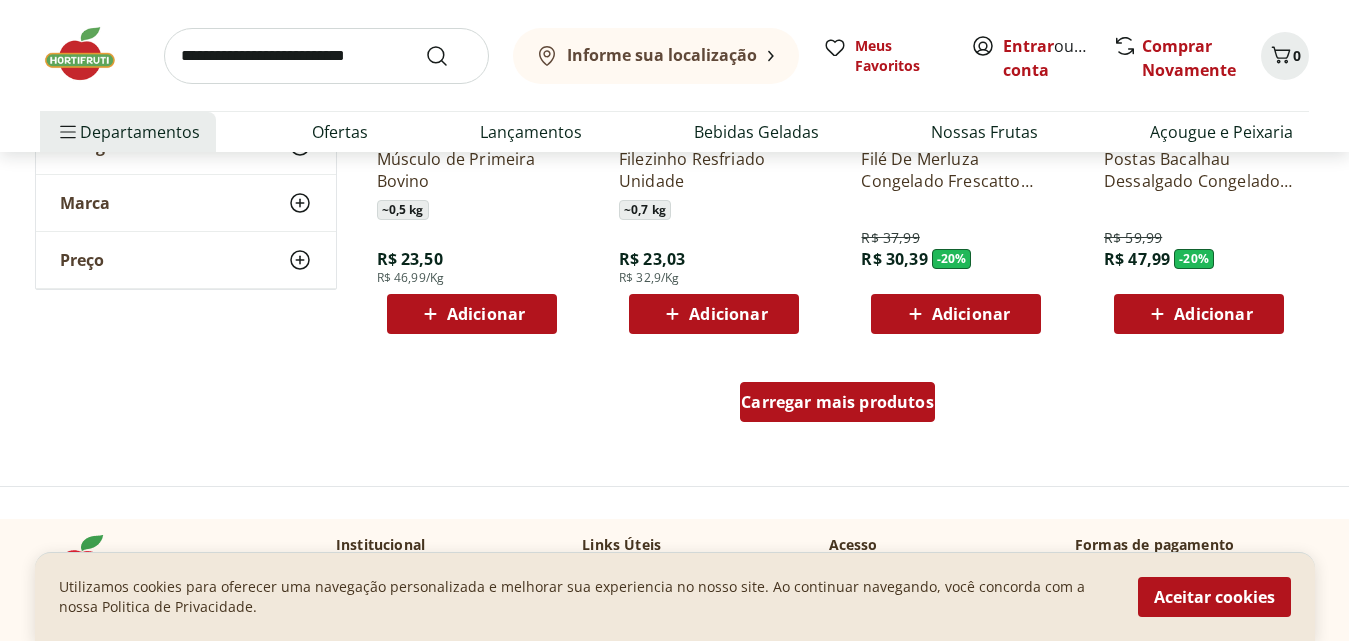 click on "Carregar mais produtos" at bounding box center [837, 402] 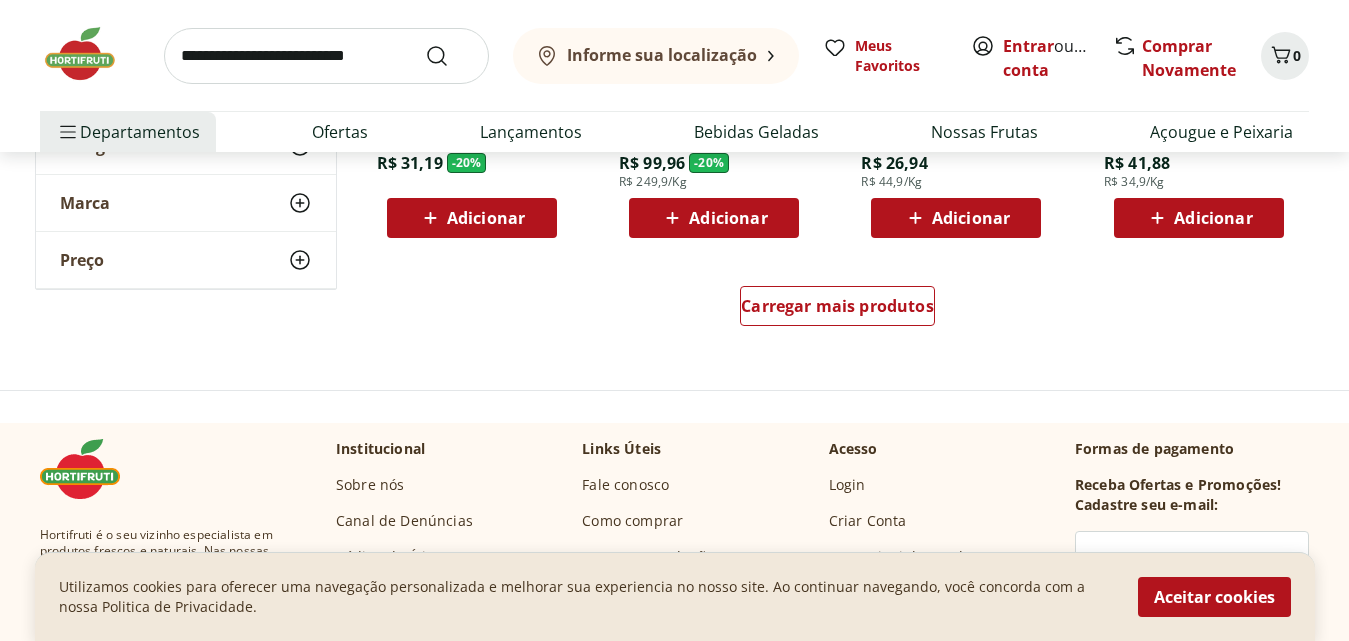 scroll, scrollTop: 6640, scrollLeft: 0, axis: vertical 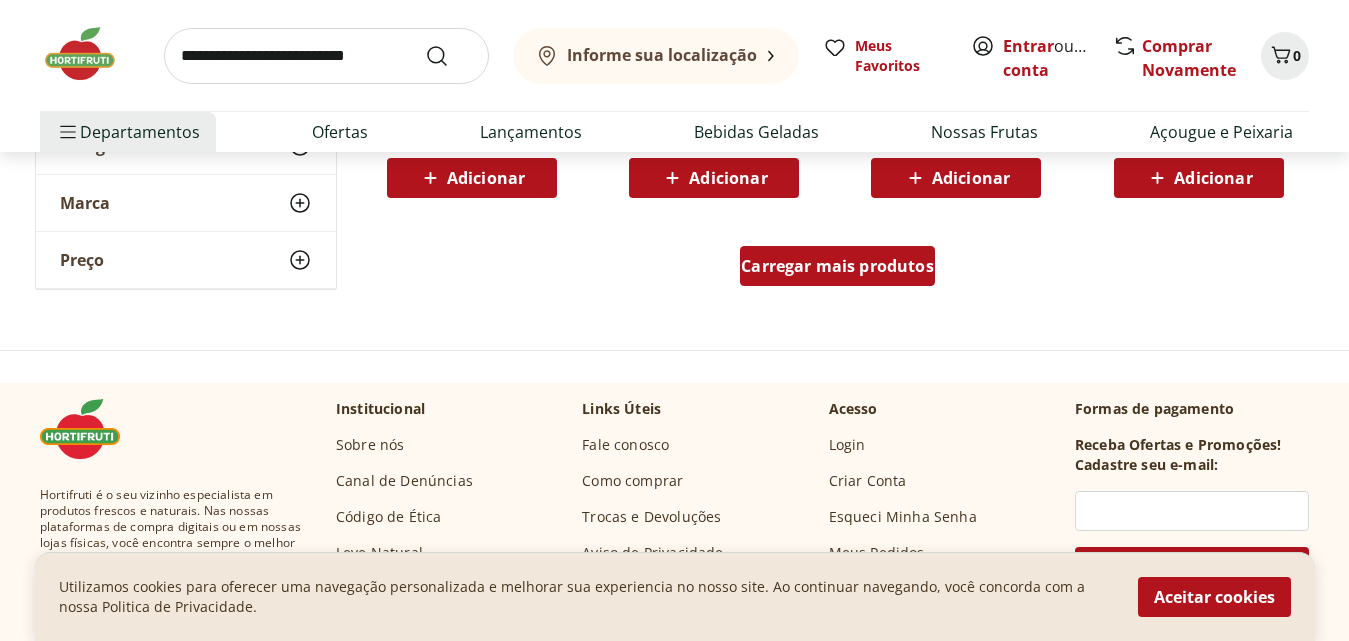 click on "Carregar mais produtos" at bounding box center (837, 266) 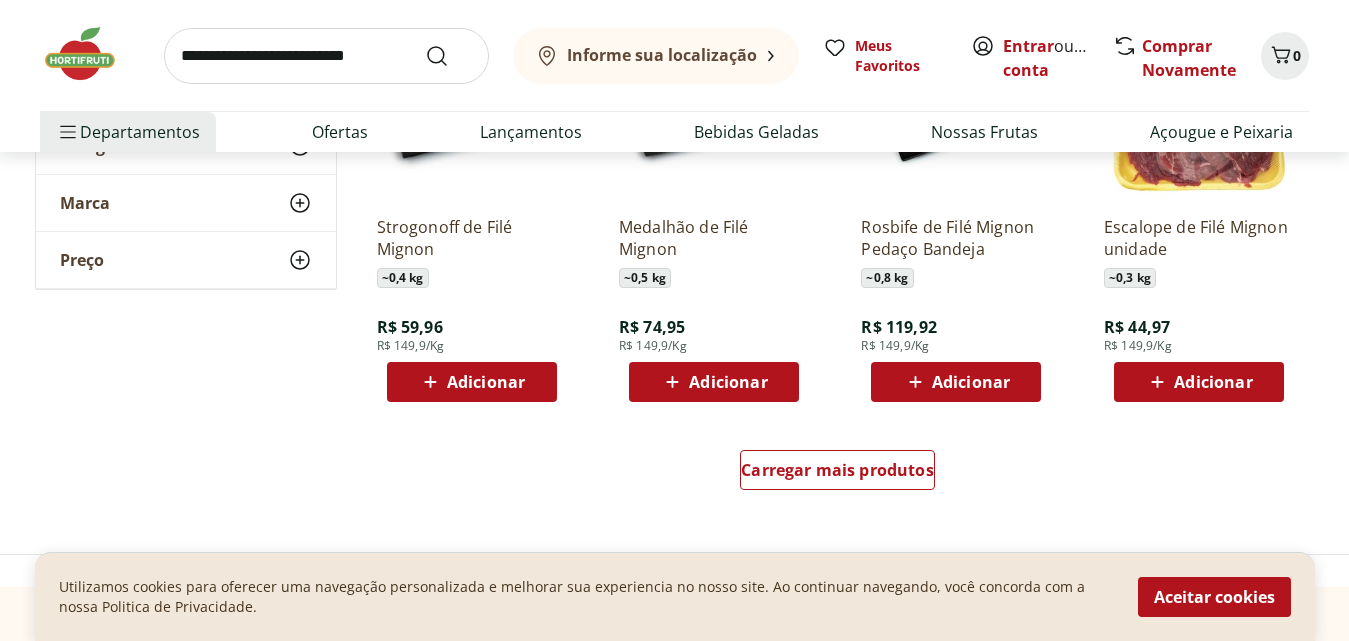 scroll, scrollTop: 7760, scrollLeft: 0, axis: vertical 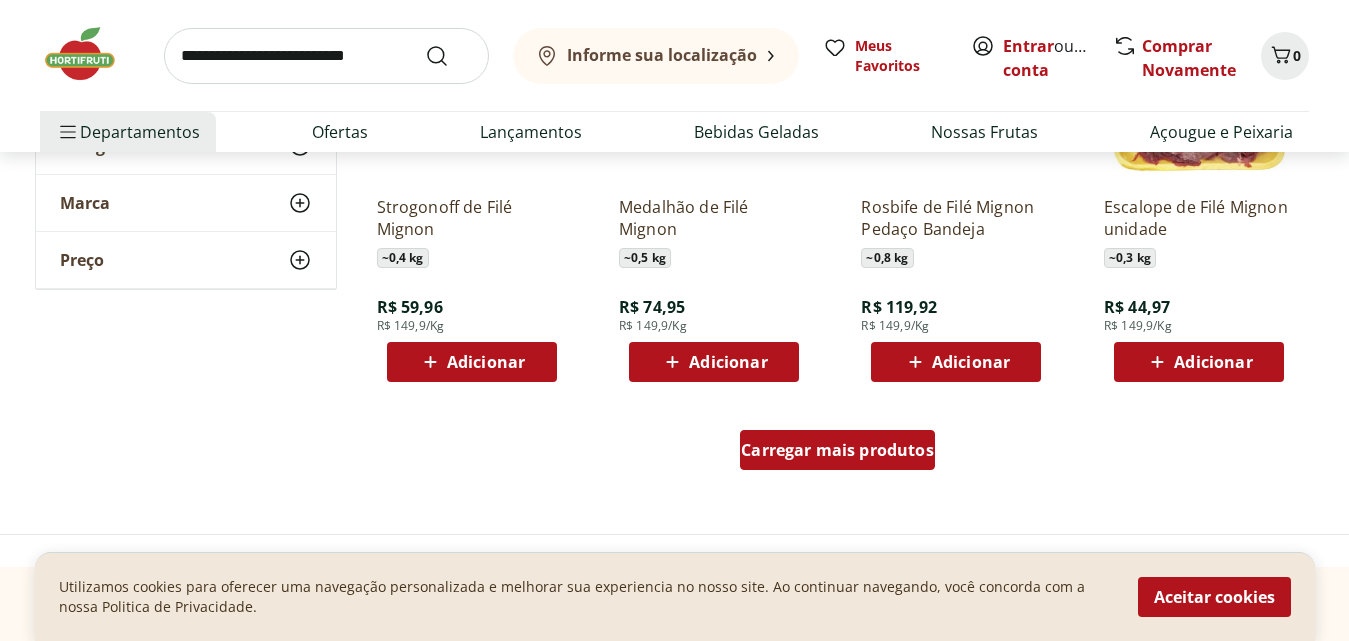 click on "Carregar mais produtos" at bounding box center [837, 450] 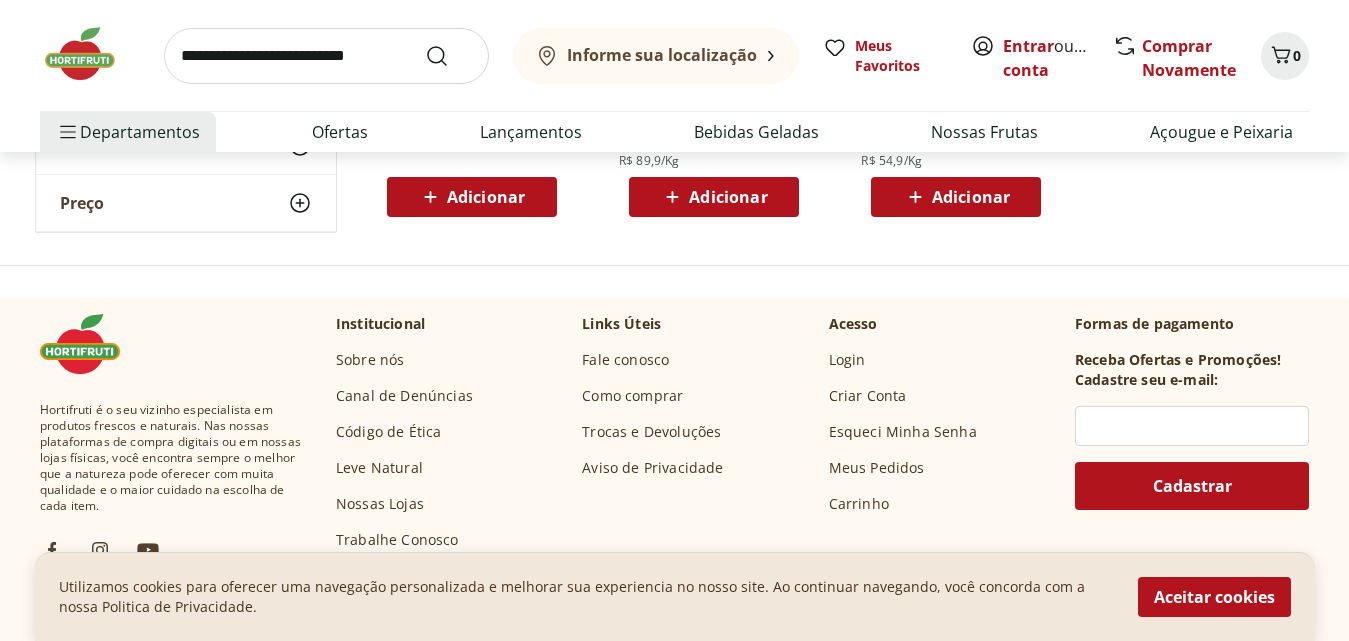 scroll, scrollTop: 8373, scrollLeft: 0, axis: vertical 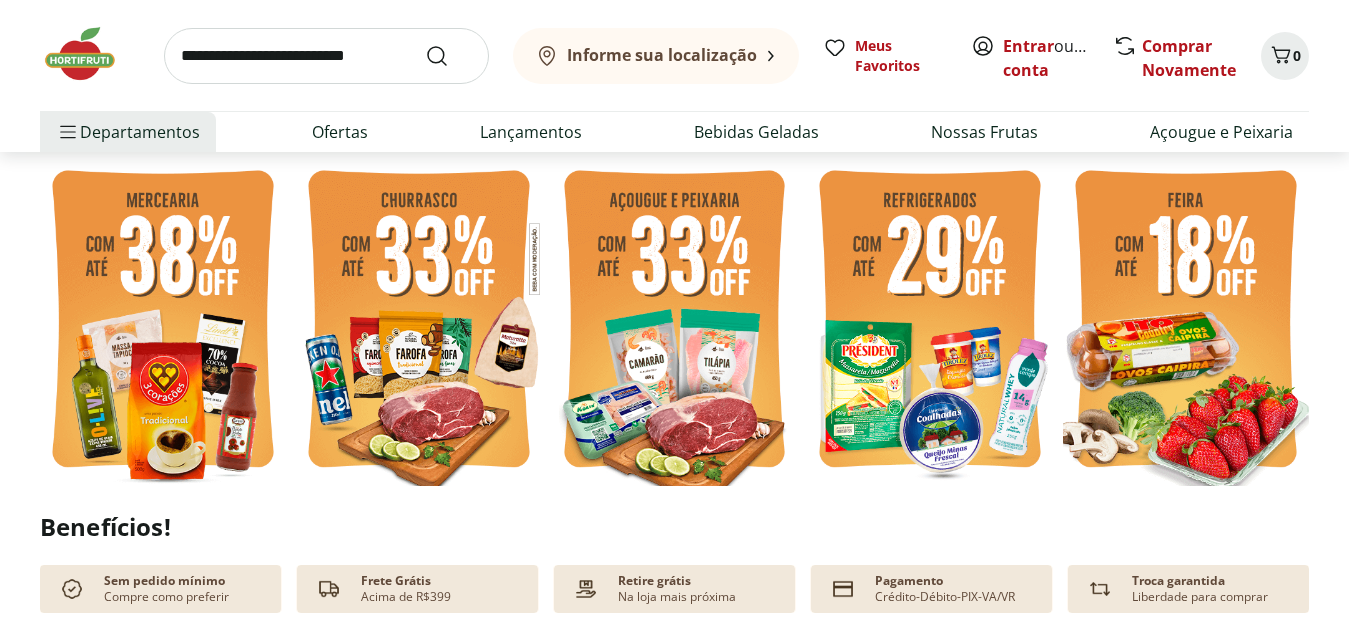 click at bounding box center (930, 322) 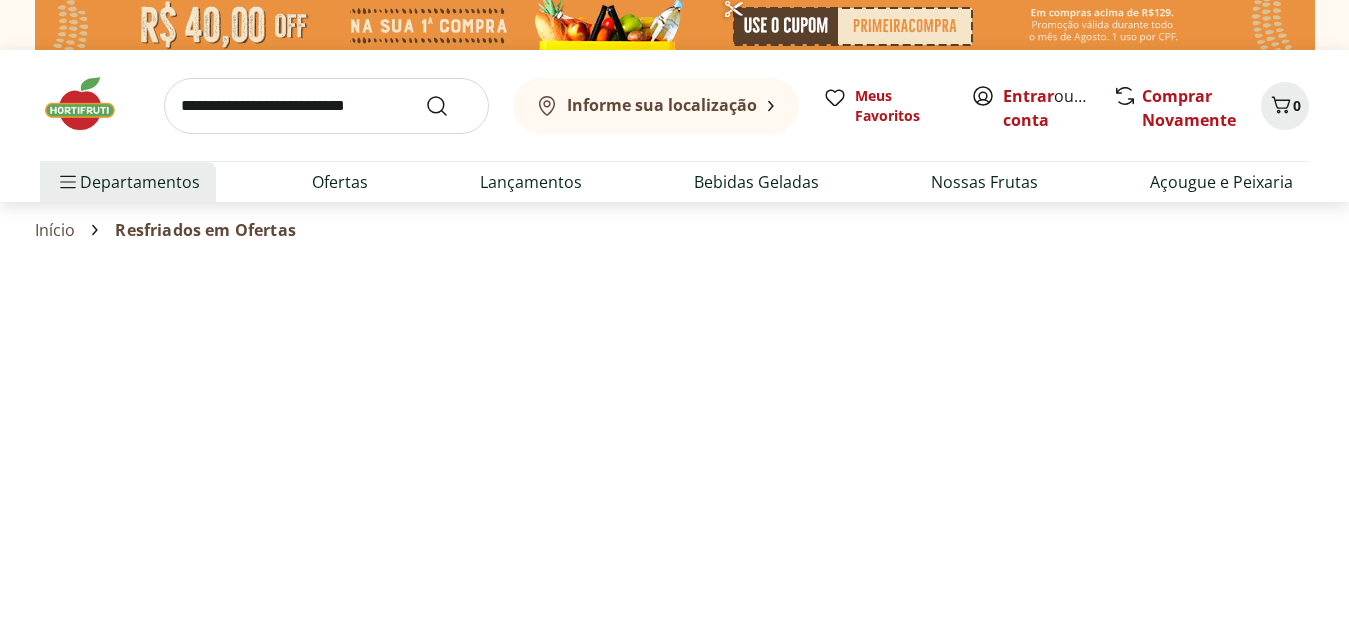 select on "**********" 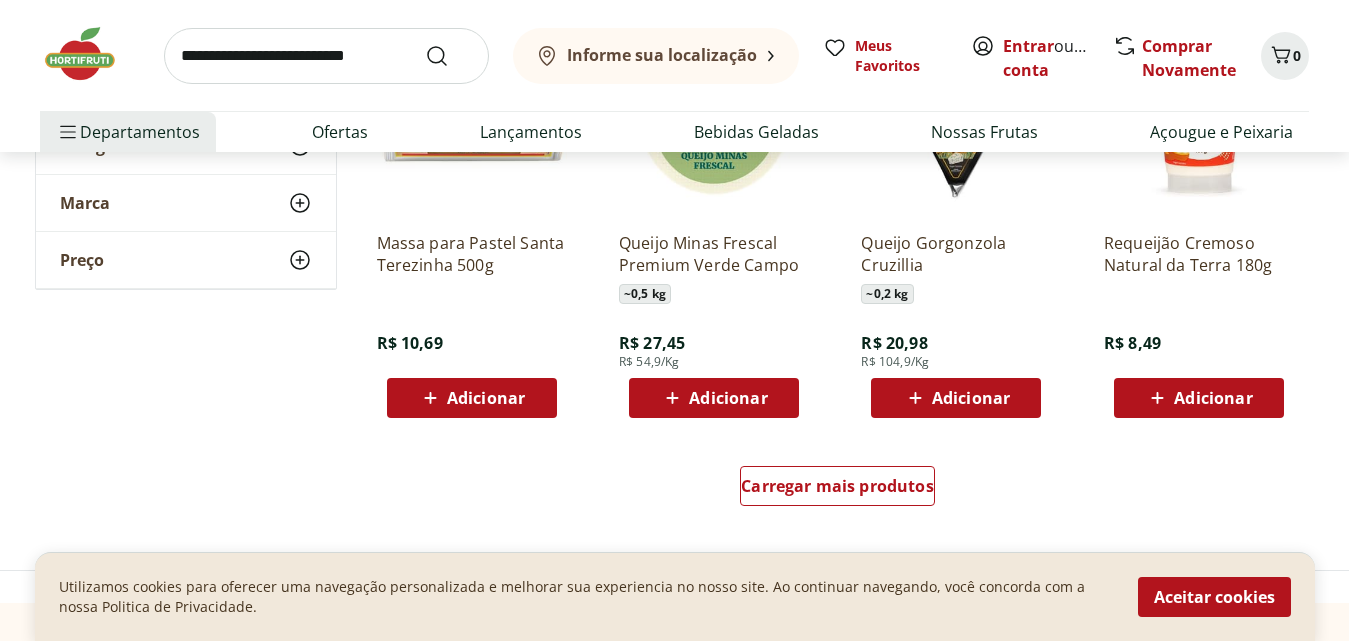 scroll, scrollTop: 1240, scrollLeft: 0, axis: vertical 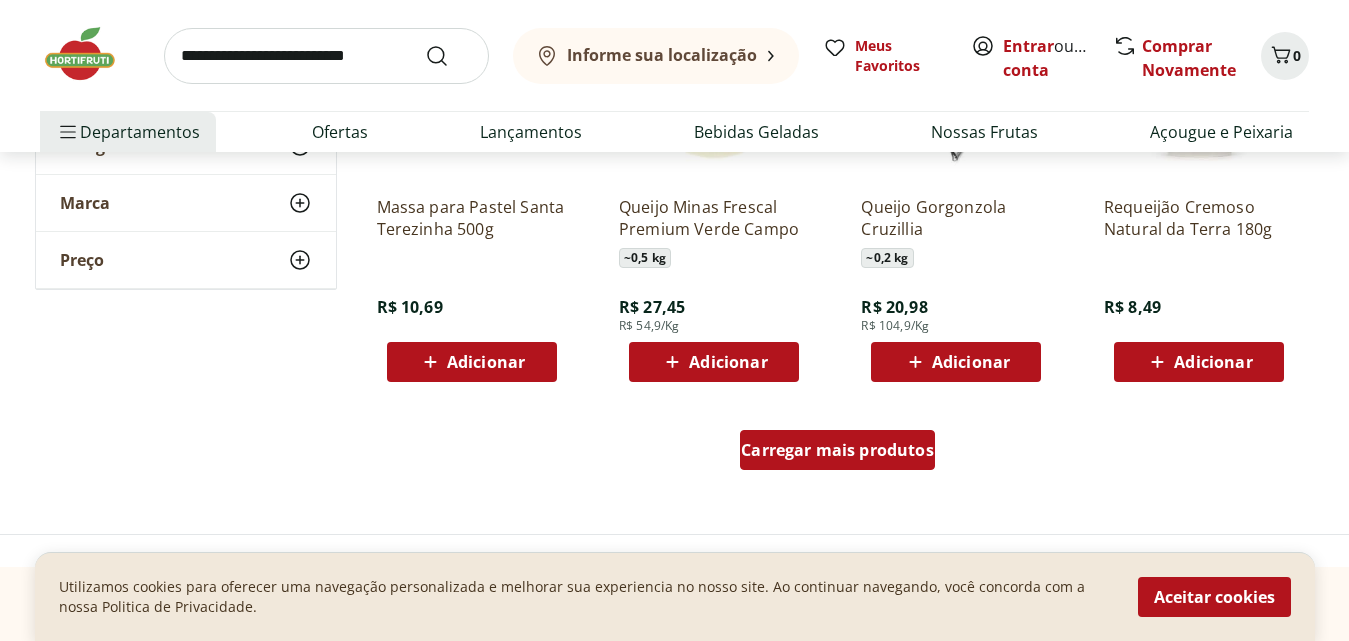 click on "Carregar mais produtos" at bounding box center (837, 450) 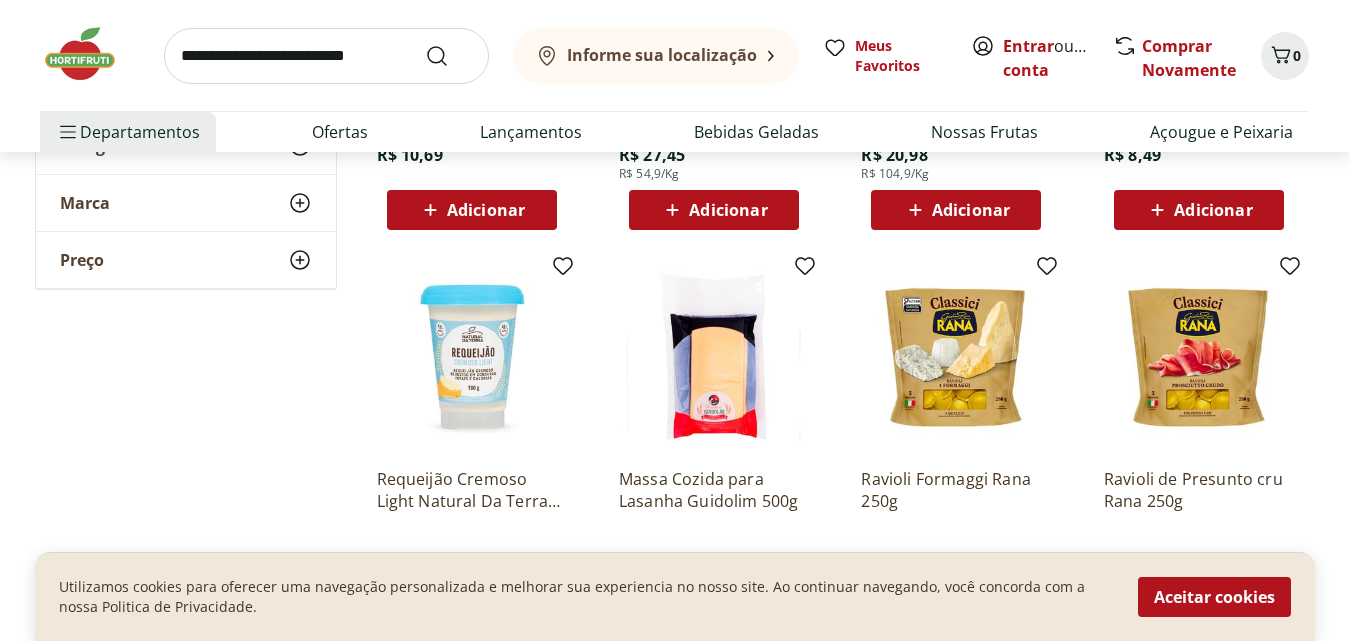 scroll, scrollTop: 1400, scrollLeft: 0, axis: vertical 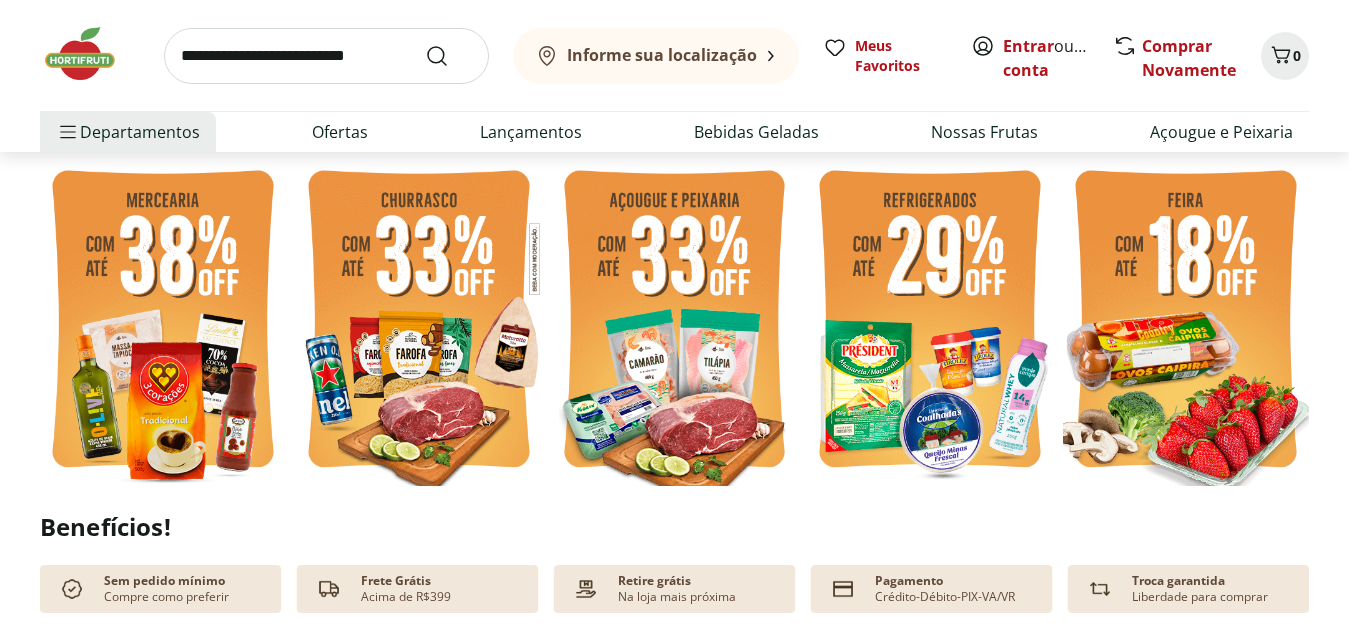 click at bounding box center [1186, 322] 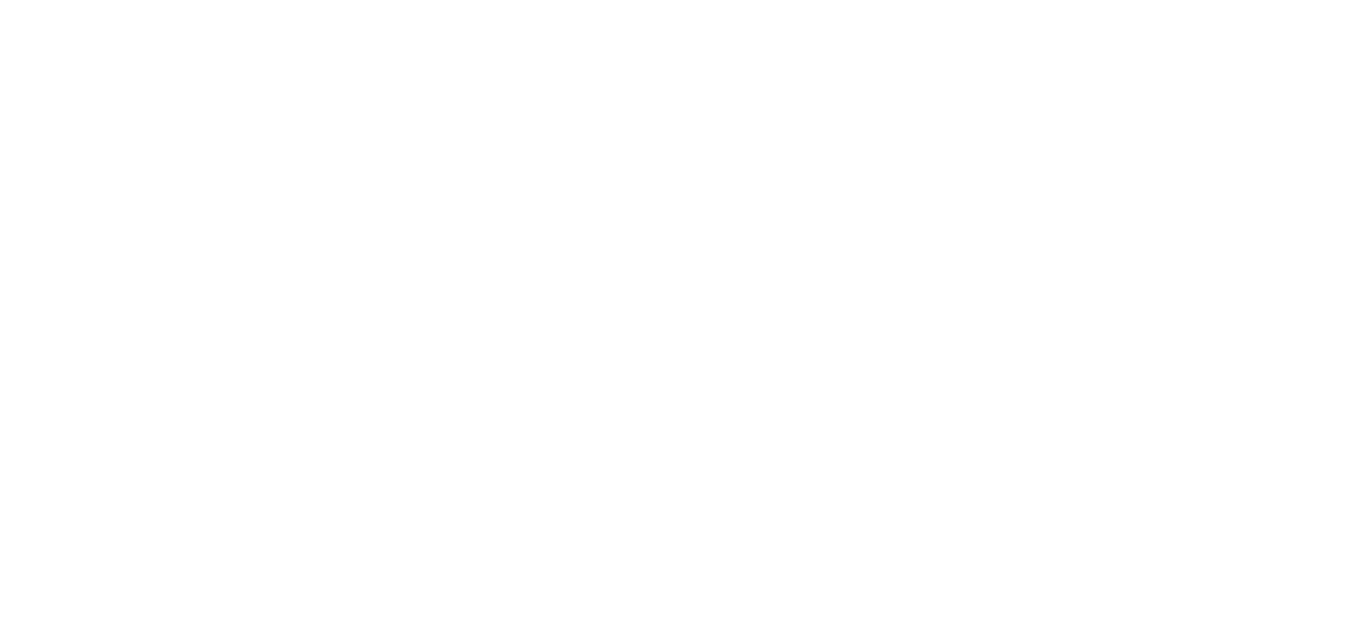 scroll, scrollTop: 0, scrollLeft: 0, axis: both 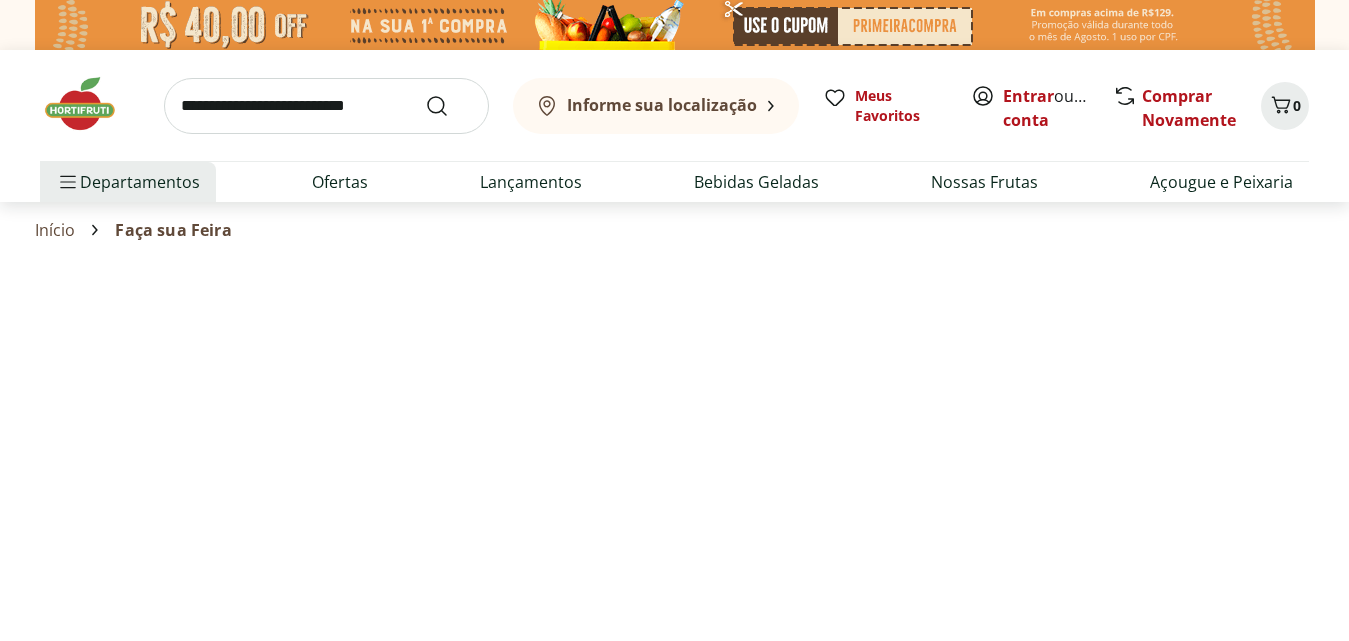 select on "**********" 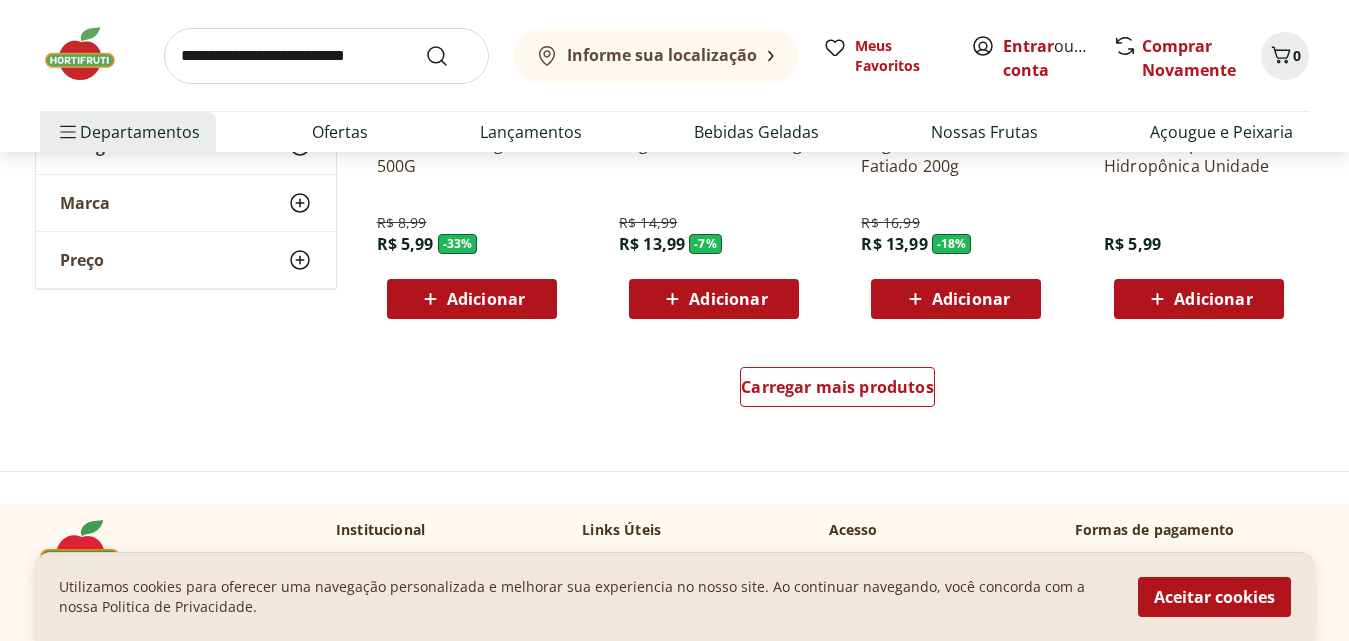 scroll, scrollTop: 1320, scrollLeft: 0, axis: vertical 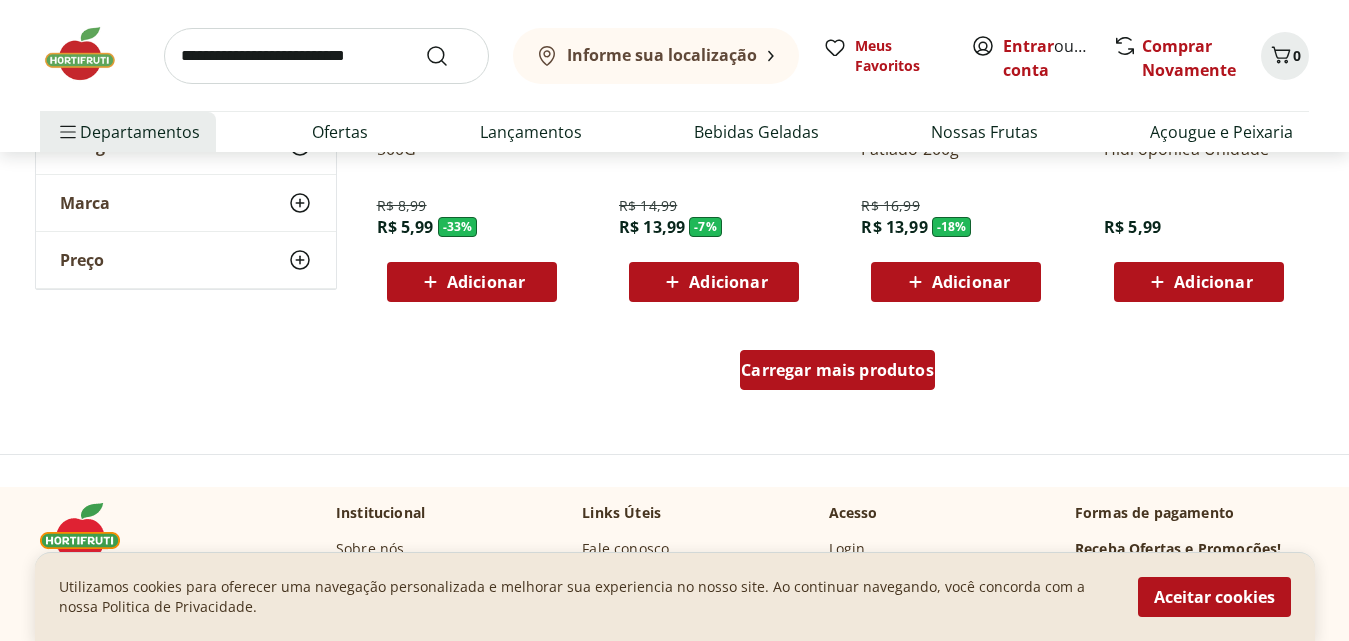 click on "Carregar mais produtos" at bounding box center (837, 374) 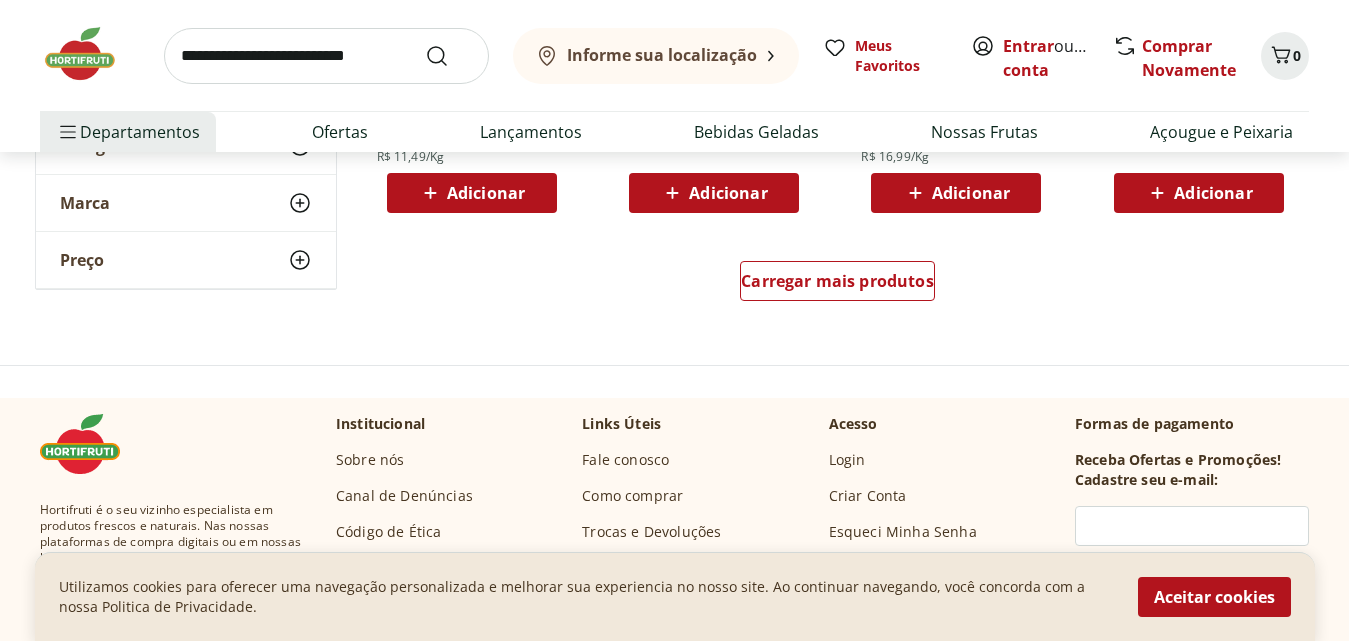 scroll, scrollTop: 2720, scrollLeft: 0, axis: vertical 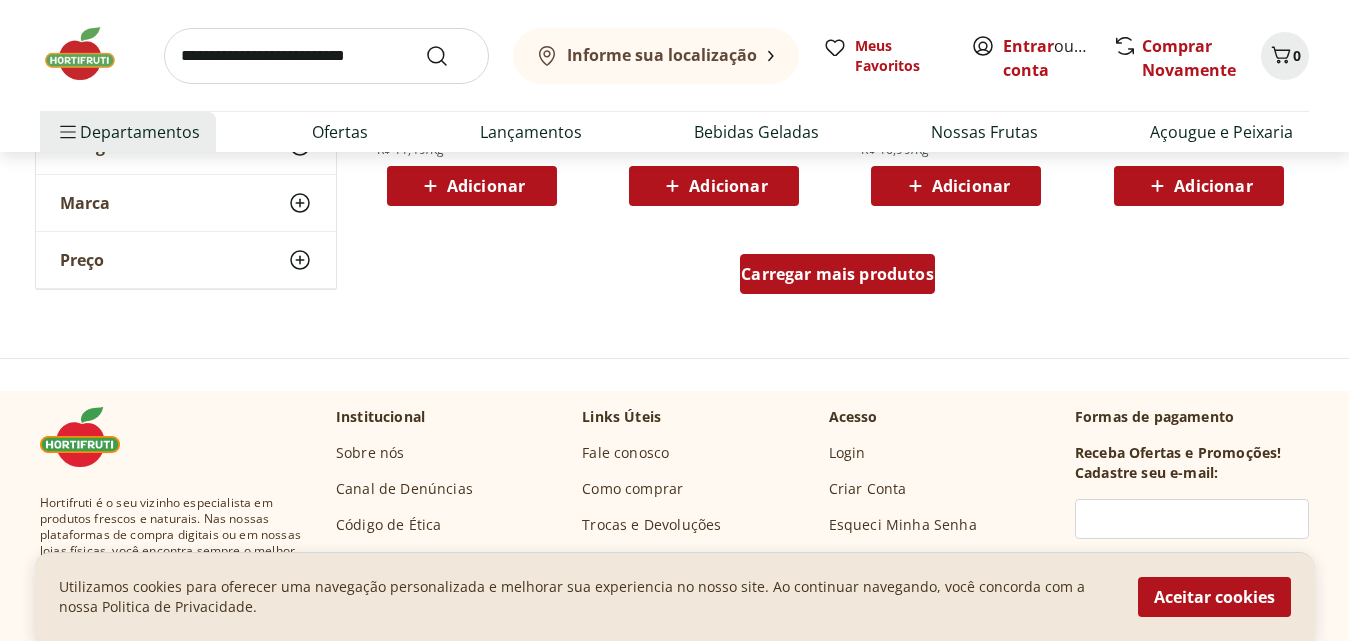 click on "Carregar mais produtos" at bounding box center [837, 274] 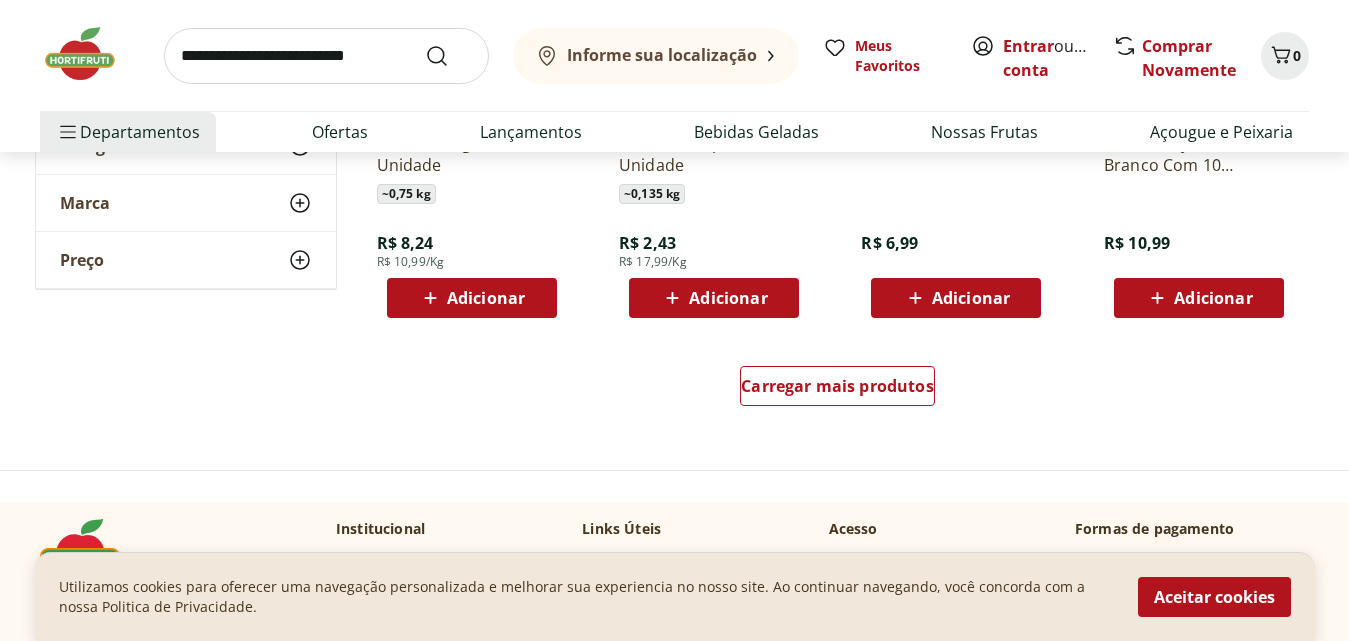 scroll, scrollTop: 3920, scrollLeft: 0, axis: vertical 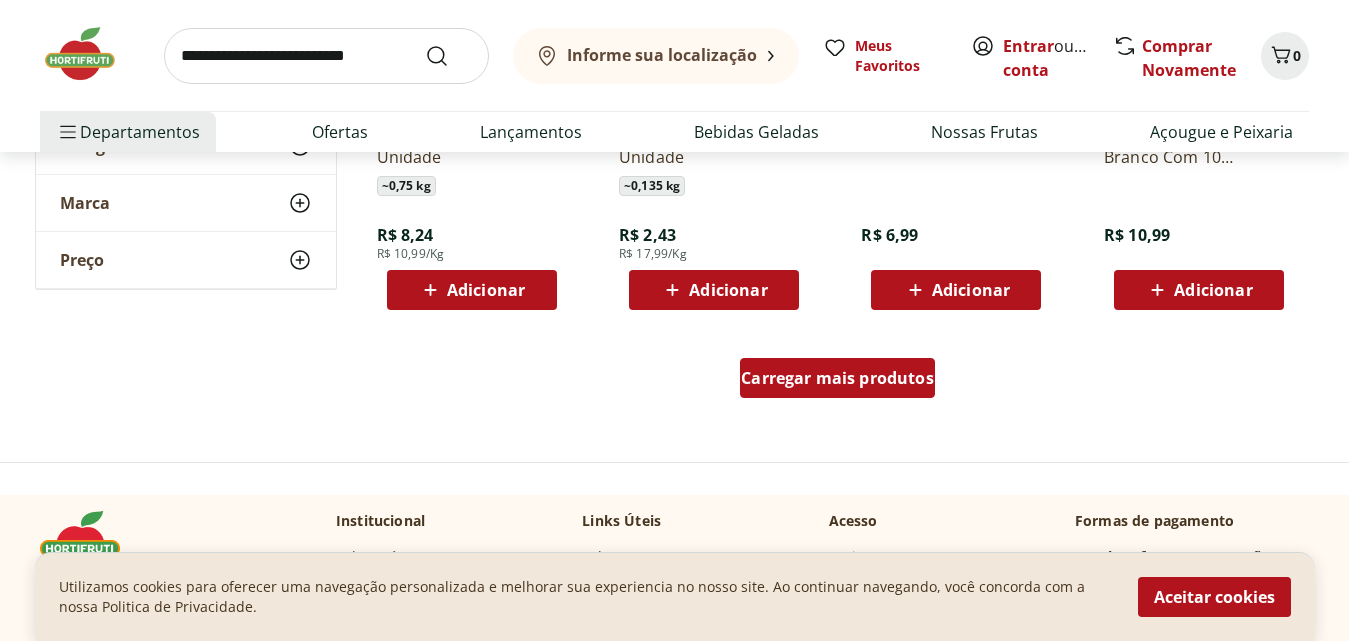 click on "Carregar mais produtos" at bounding box center (837, 378) 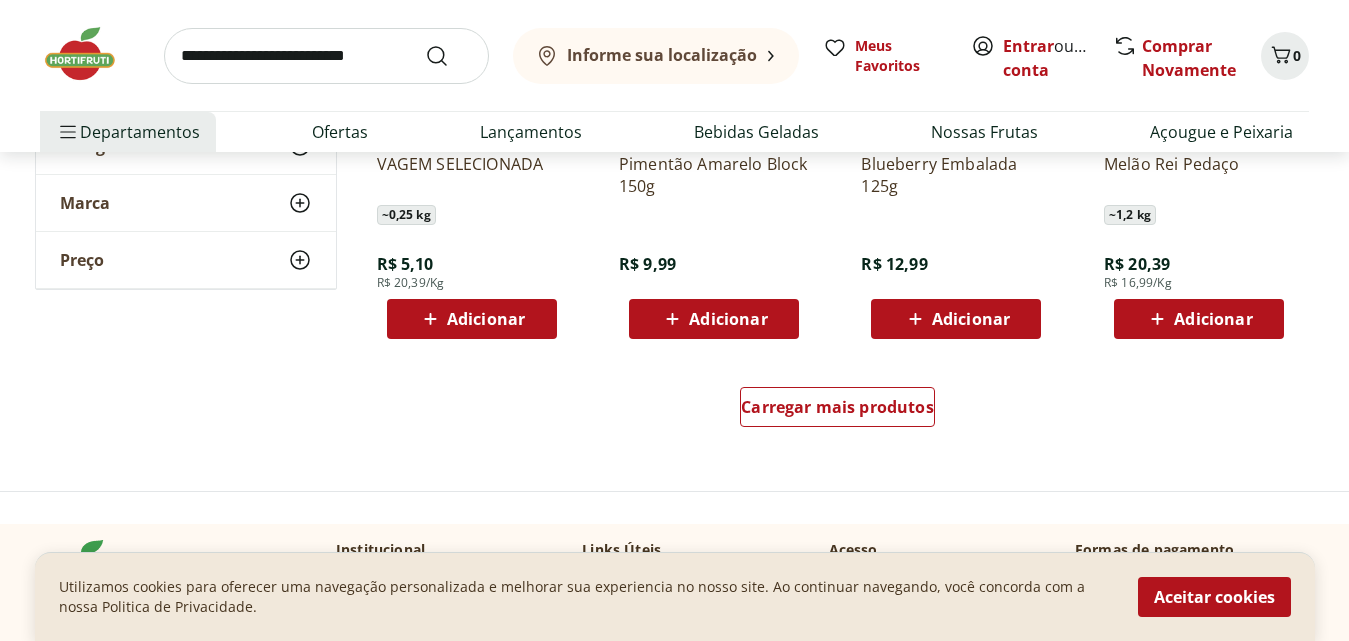 scroll, scrollTop: 5200, scrollLeft: 0, axis: vertical 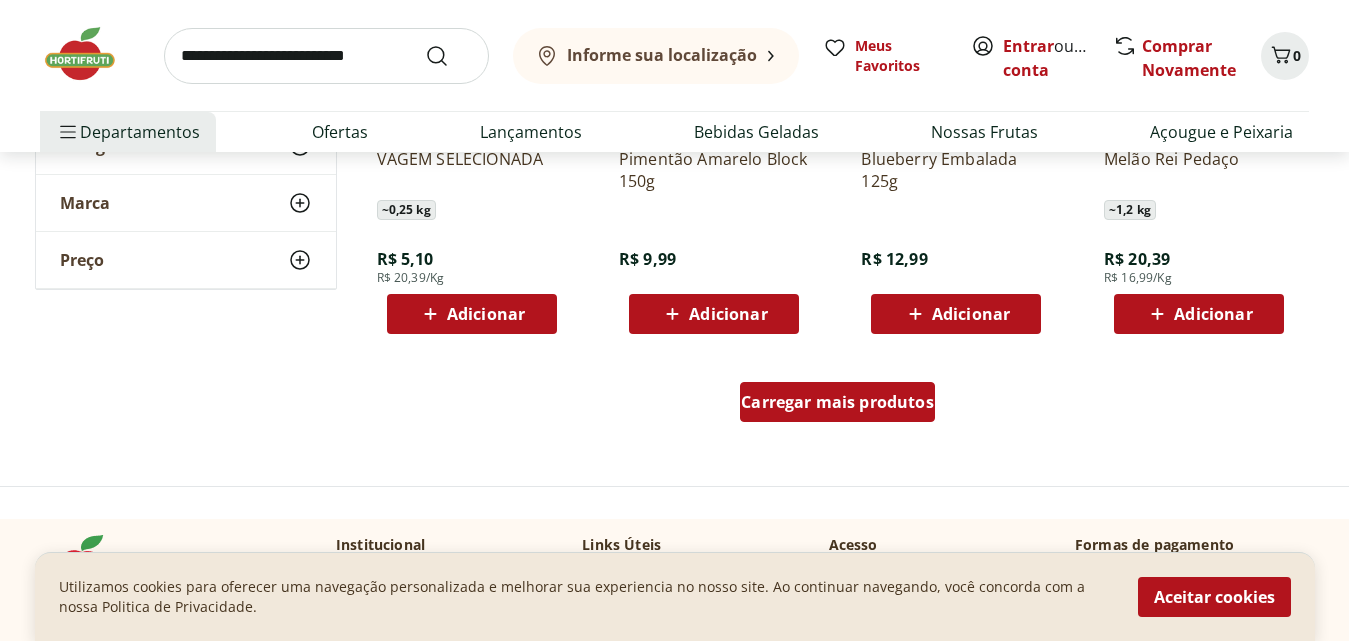click on "Carregar mais produtos" at bounding box center [837, 402] 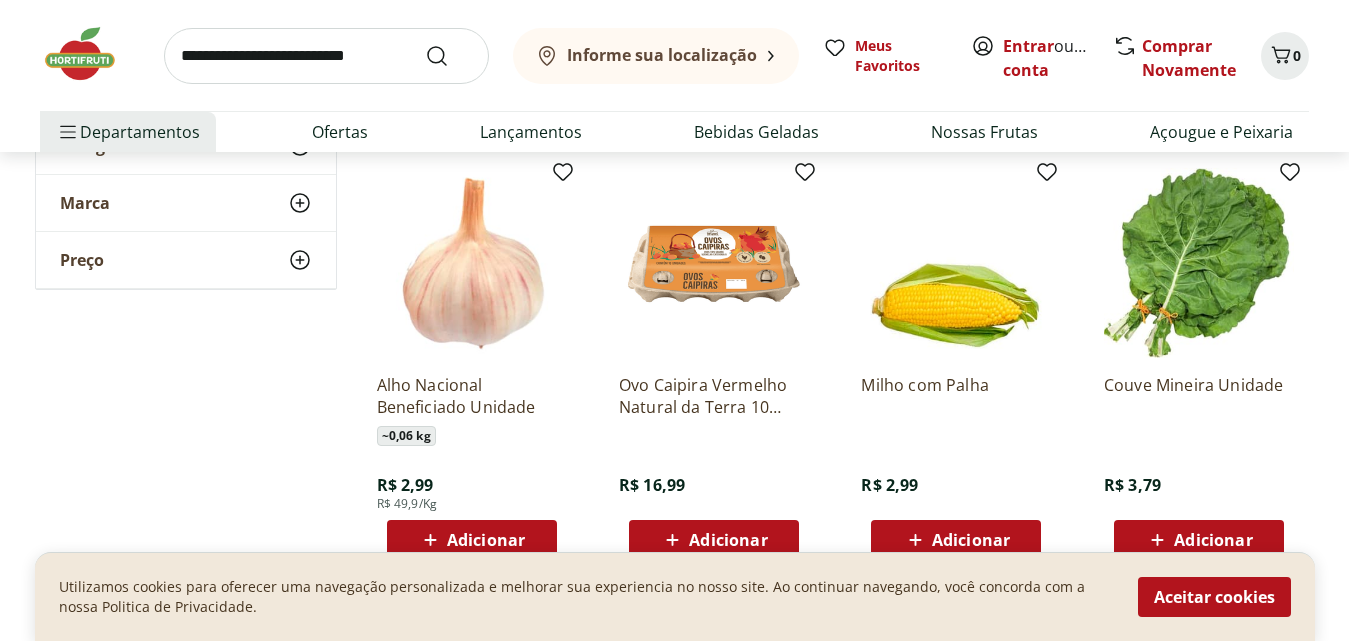 scroll, scrollTop: 5840, scrollLeft: 0, axis: vertical 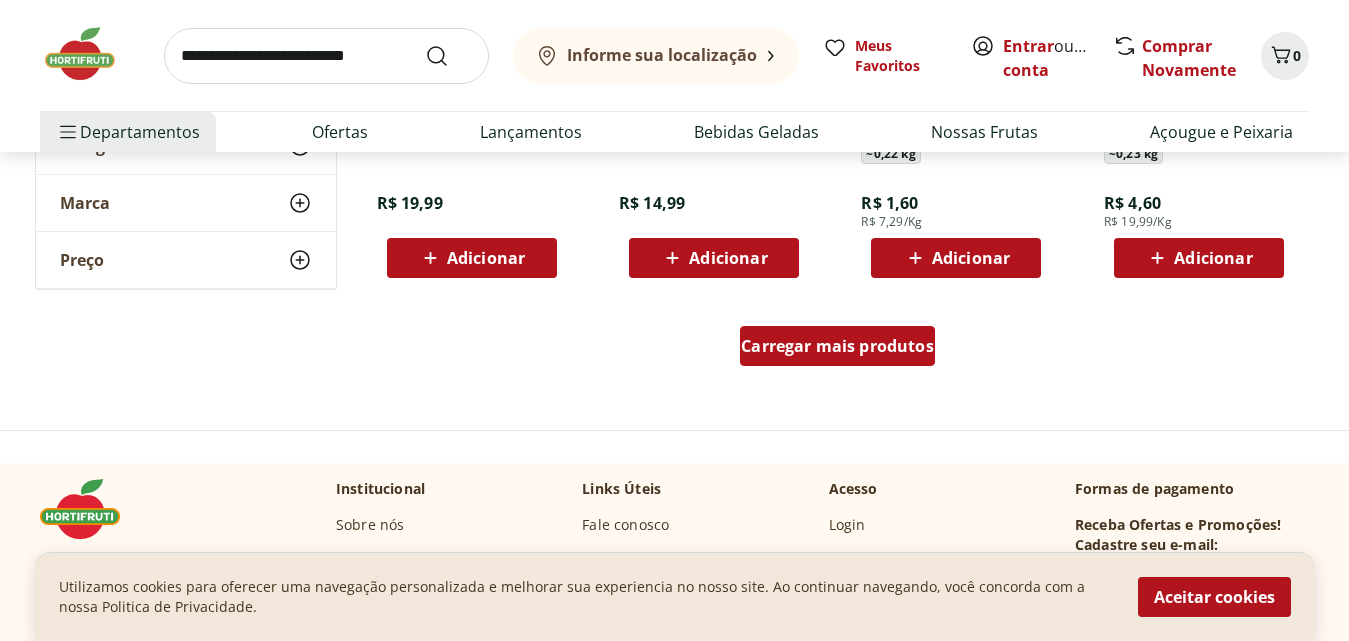 click on "Carregar mais produtos" at bounding box center (837, 350) 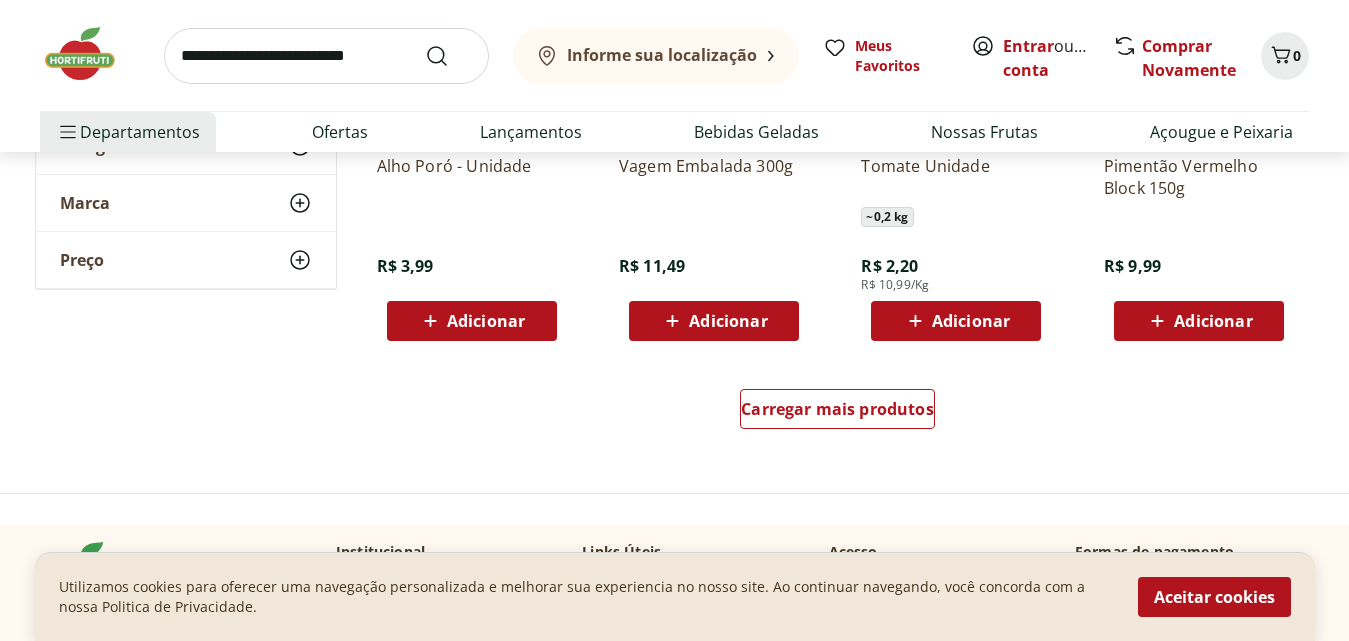 scroll, scrollTop: 7840, scrollLeft: 0, axis: vertical 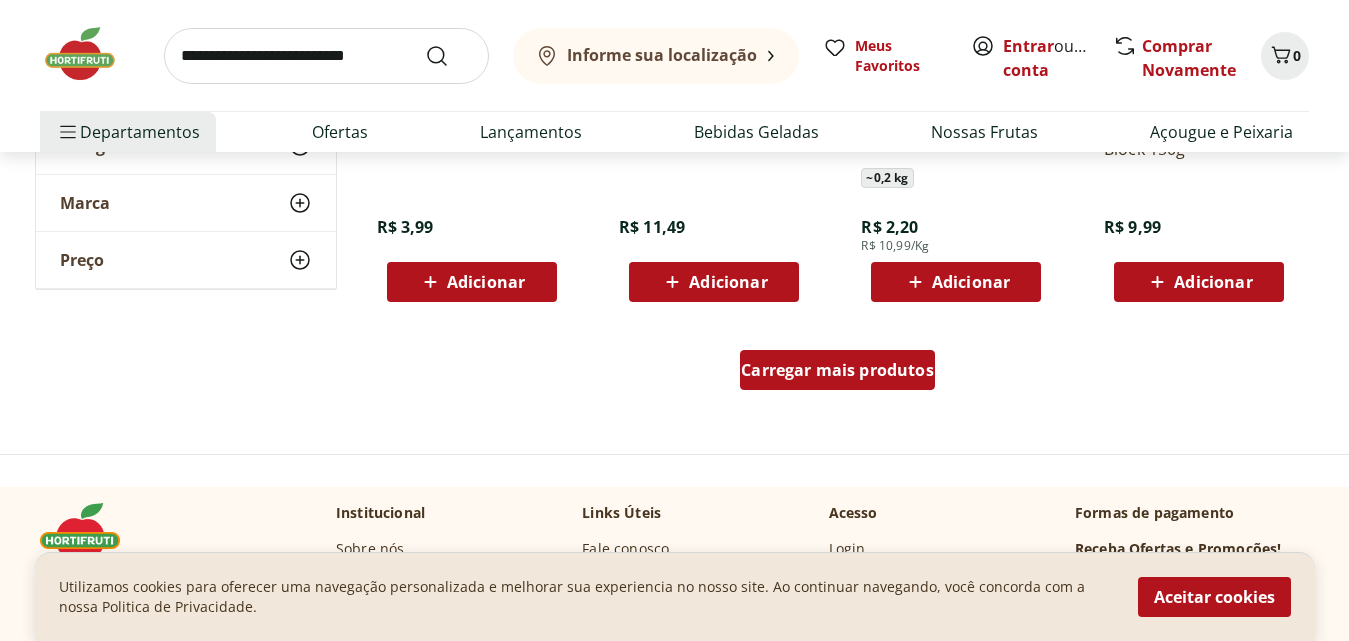 click on "Carregar mais produtos" at bounding box center [837, 370] 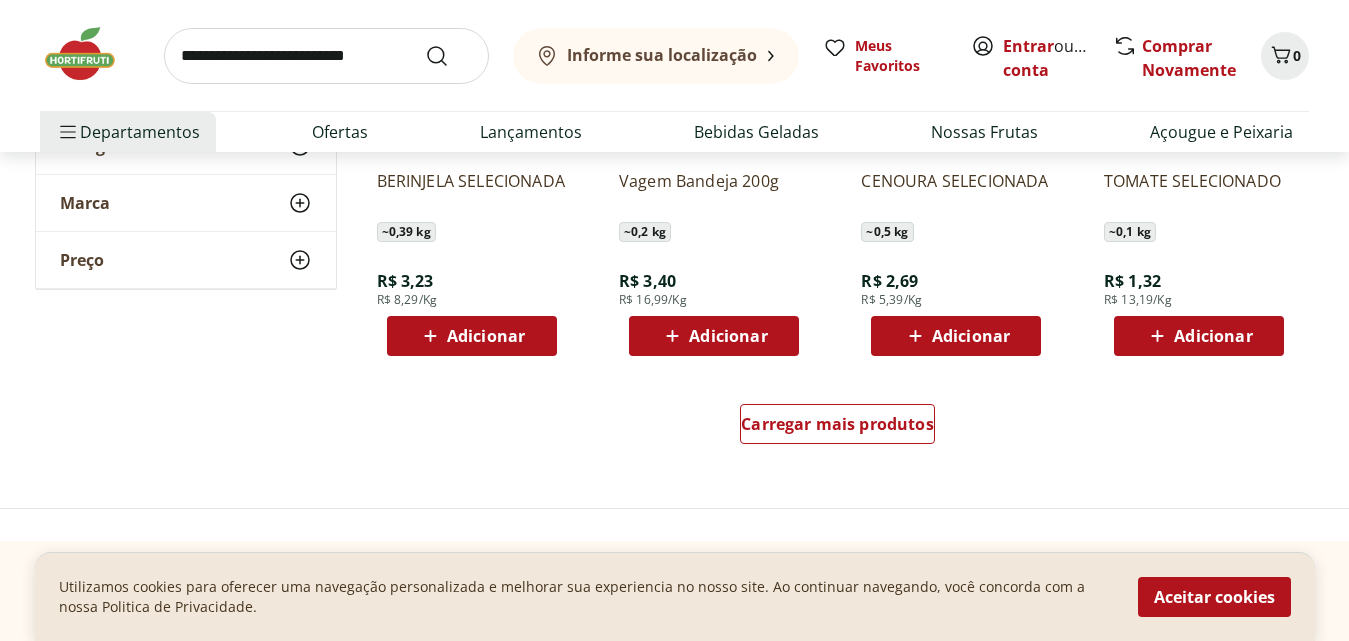 scroll, scrollTop: 9120, scrollLeft: 0, axis: vertical 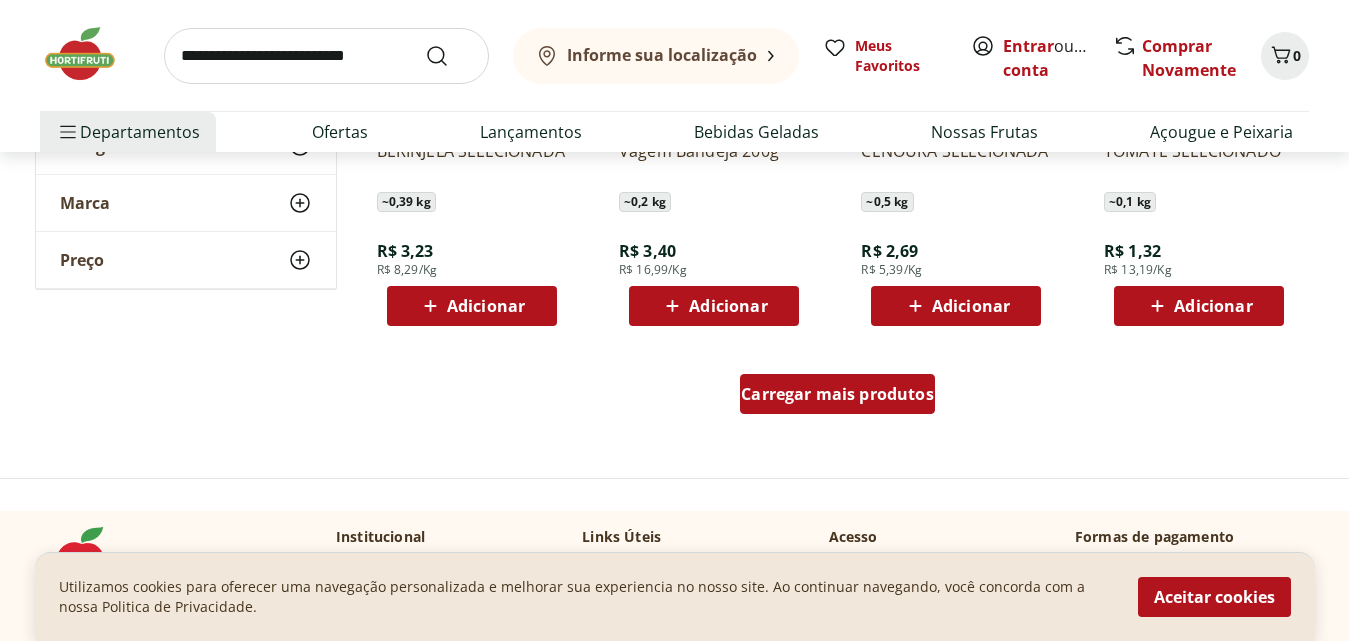 click on "Carregar mais produtos" at bounding box center (837, 394) 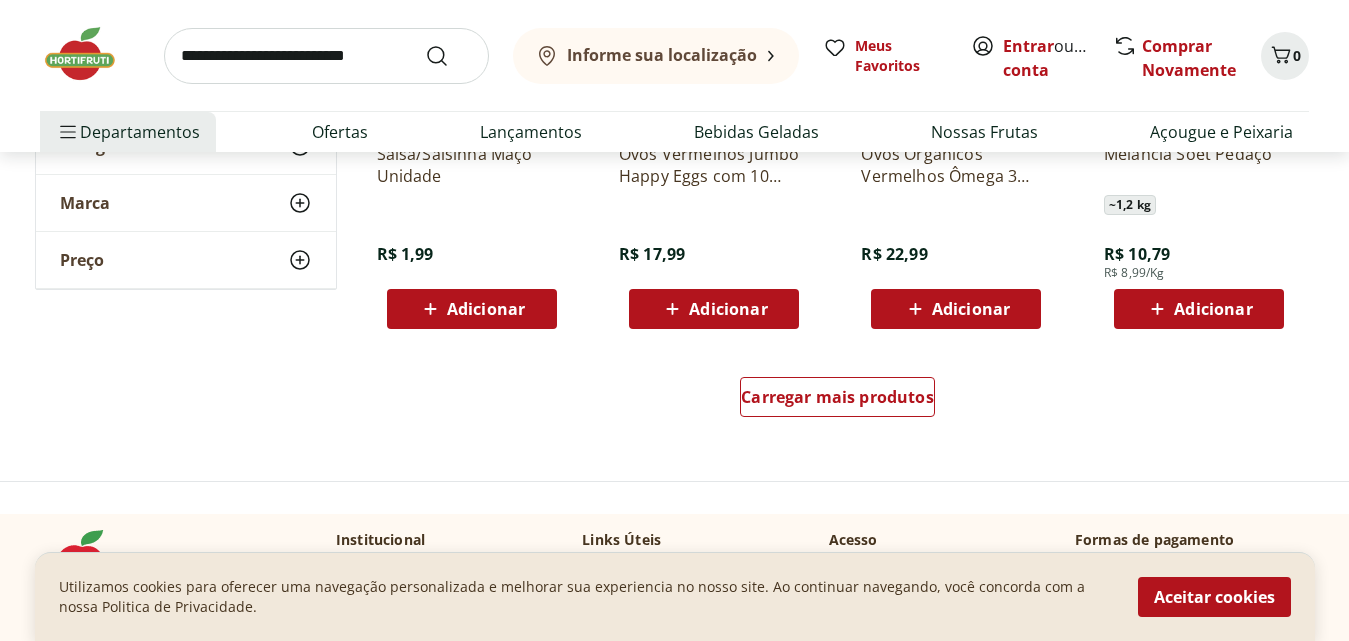 scroll, scrollTop: 10440, scrollLeft: 0, axis: vertical 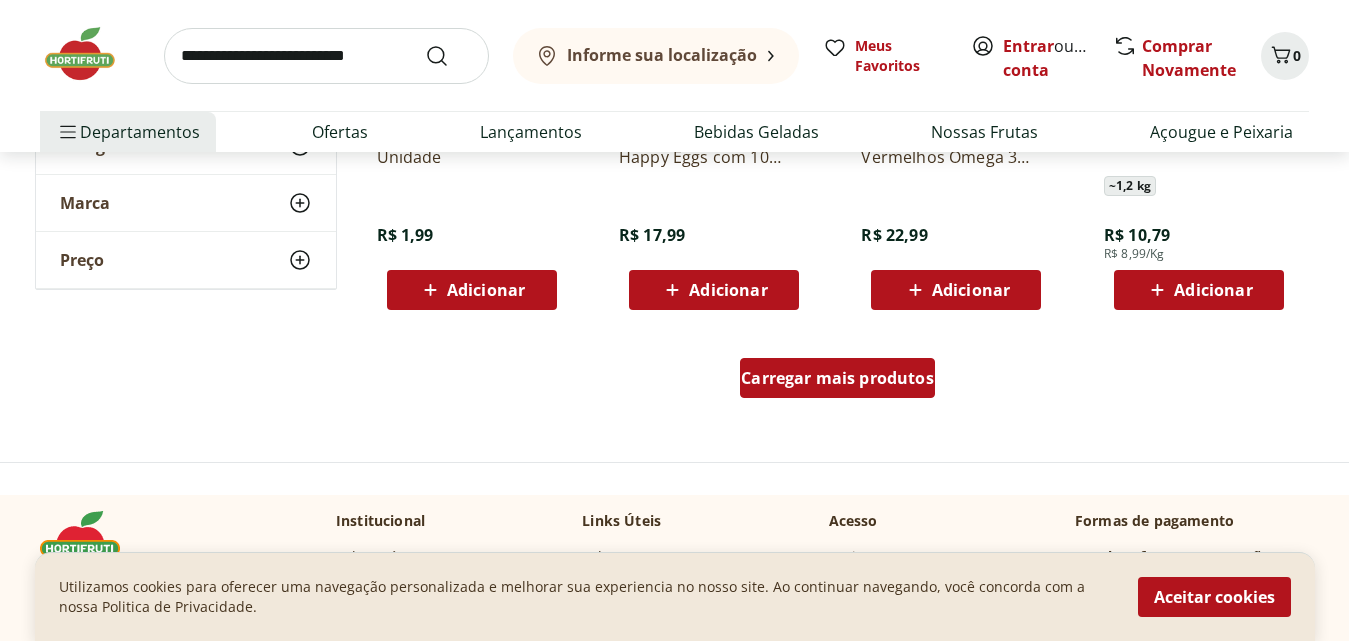 click on "Carregar mais produtos" at bounding box center (837, 378) 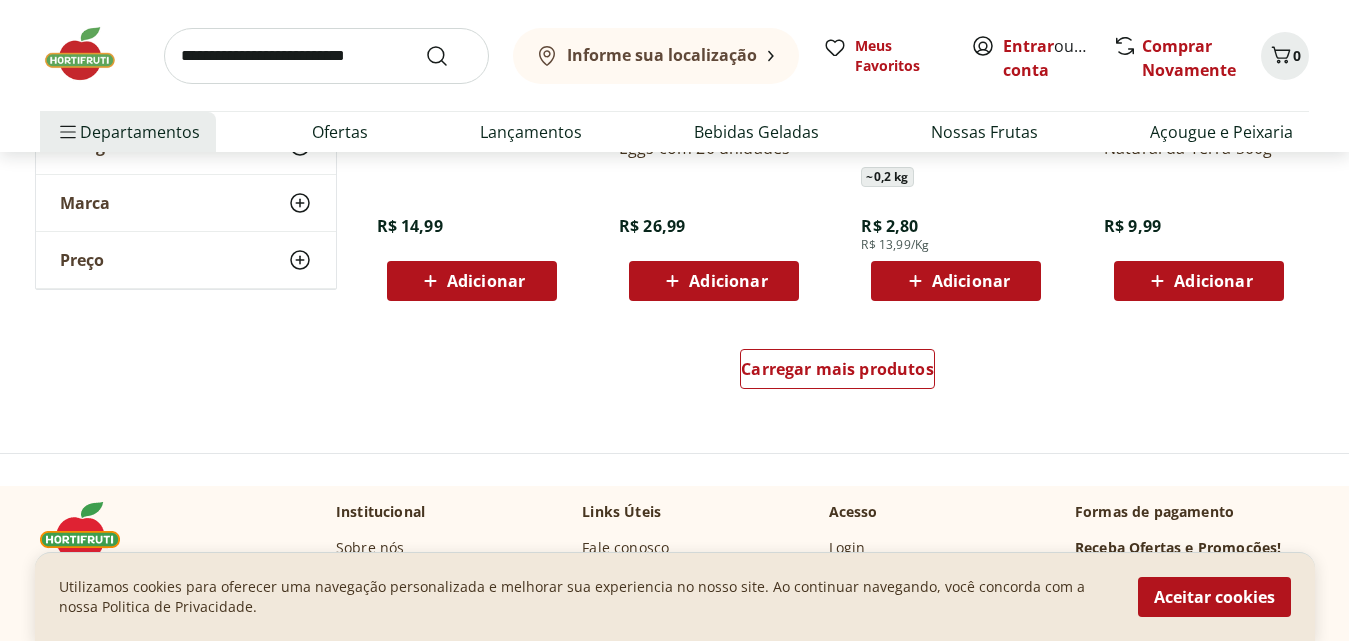 scroll, scrollTop: 11760, scrollLeft: 0, axis: vertical 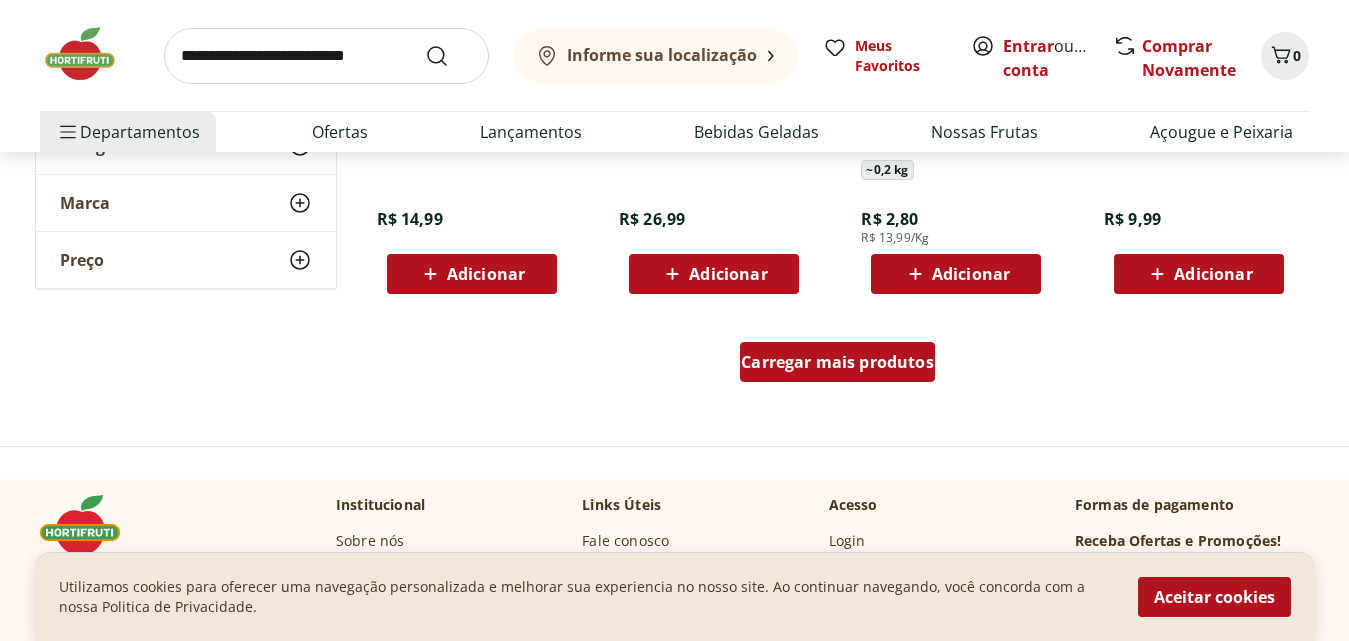 click on "Carregar mais produtos" at bounding box center (837, 362) 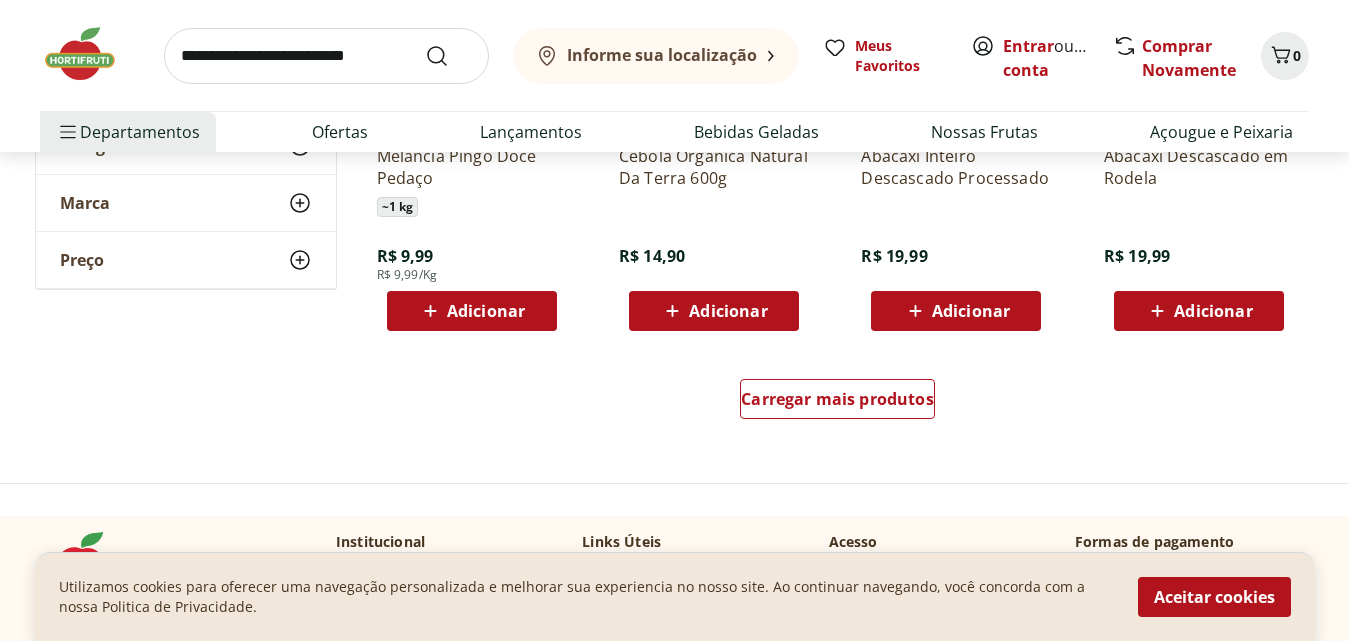 scroll, scrollTop: 13040, scrollLeft: 0, axis: vertical 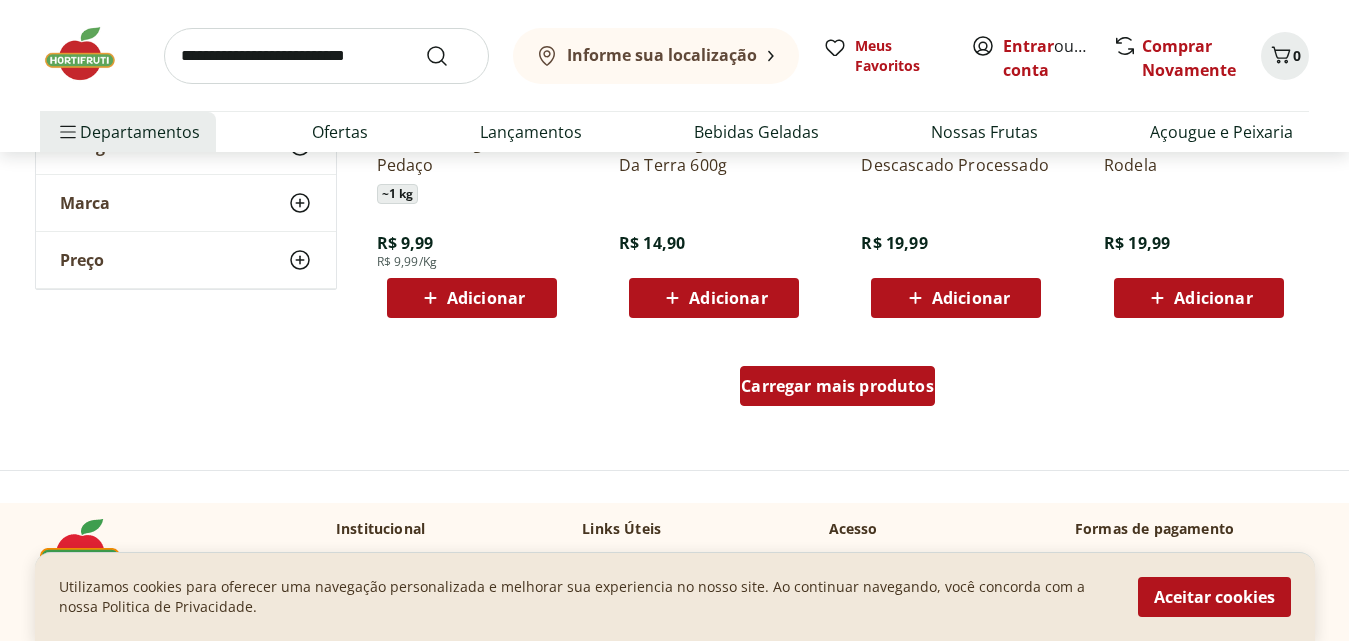 click on "Carregar mais produtos" at bounding box center (837, 390) 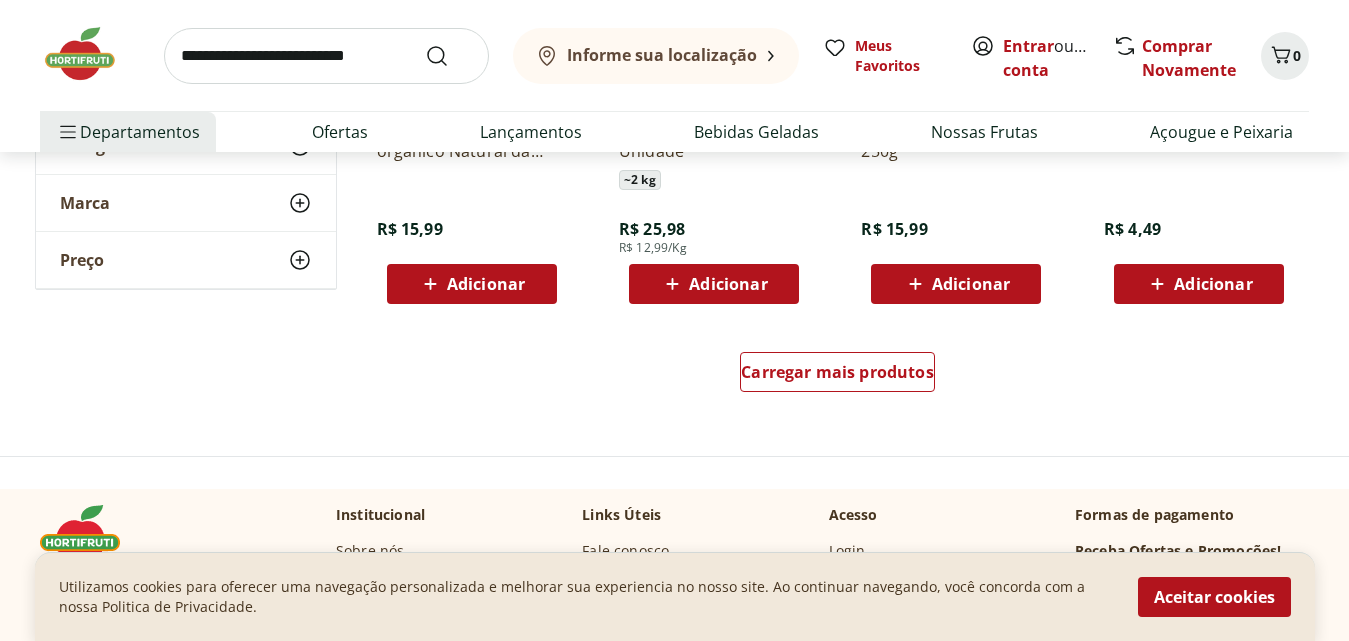 scroll, scrollTop: 14360, scrollLeft: 0, axis: vertical 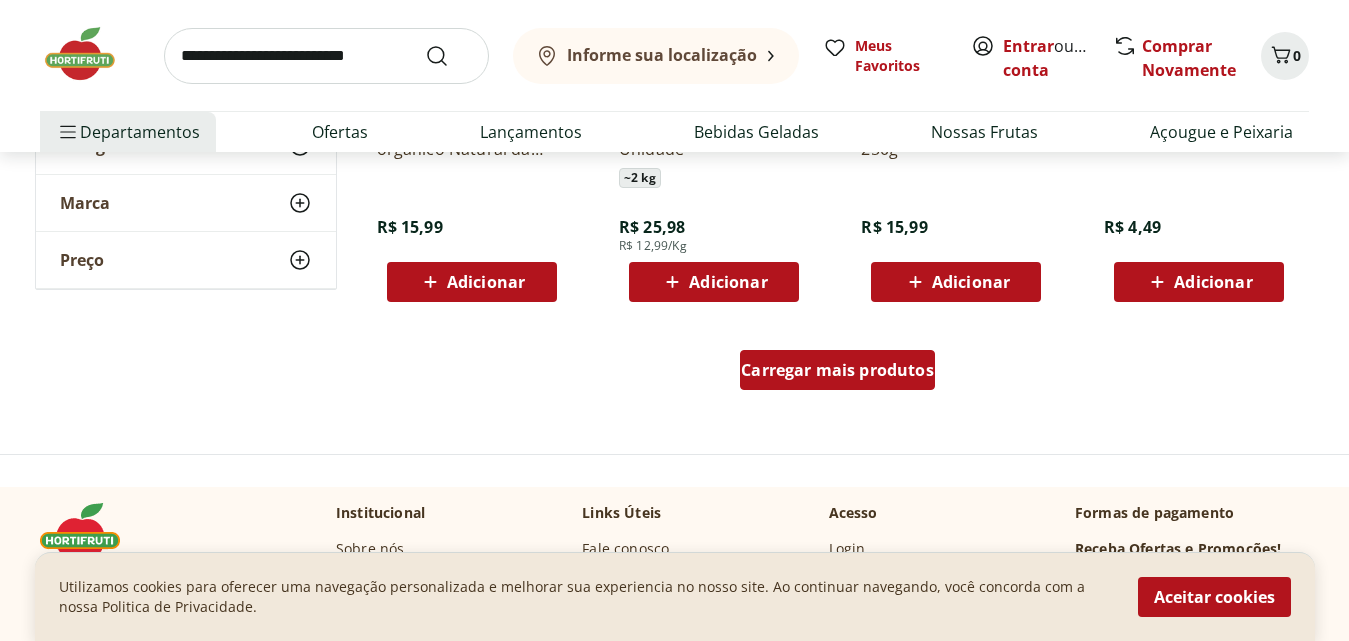click on "Carregar mais produtos" at bounding box center (837, 374) 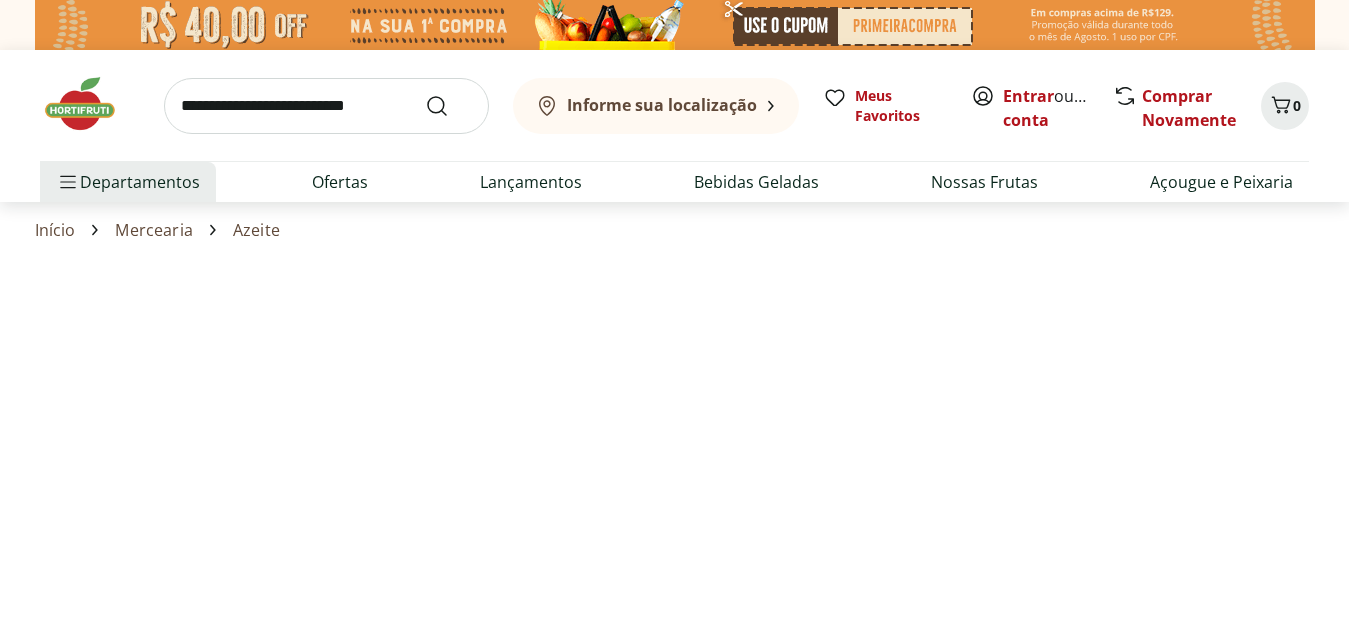 scroll, scrollTop: 0, scrollLeft: 0, axis: both 